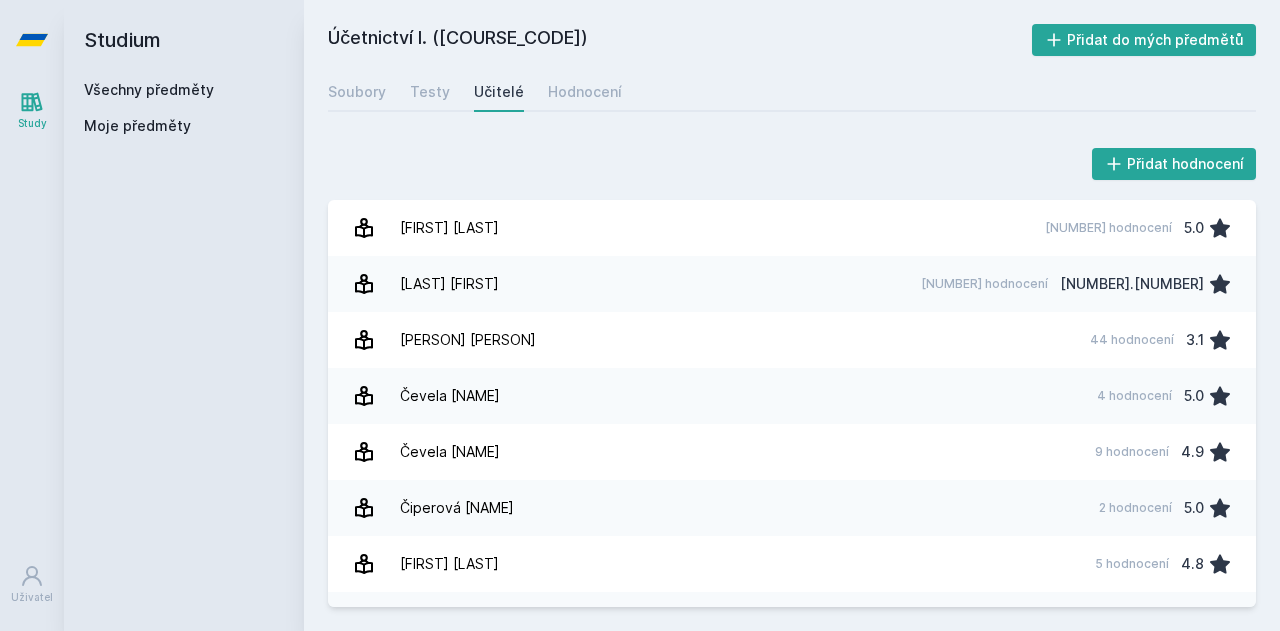scroll, scrollTop: 0, scrollLeft: 0, axis: both 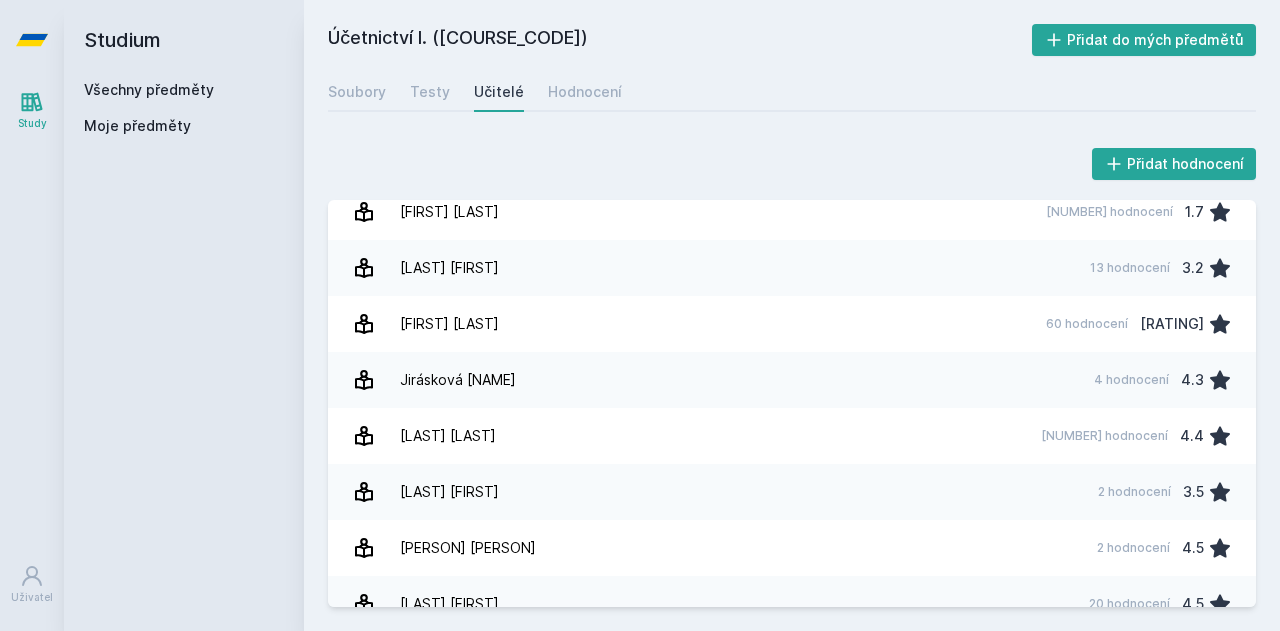 drag, startPoint x: 153, startPoint y: 96, endPoint x: 269, endPoint y: 143, distance: 125.1599 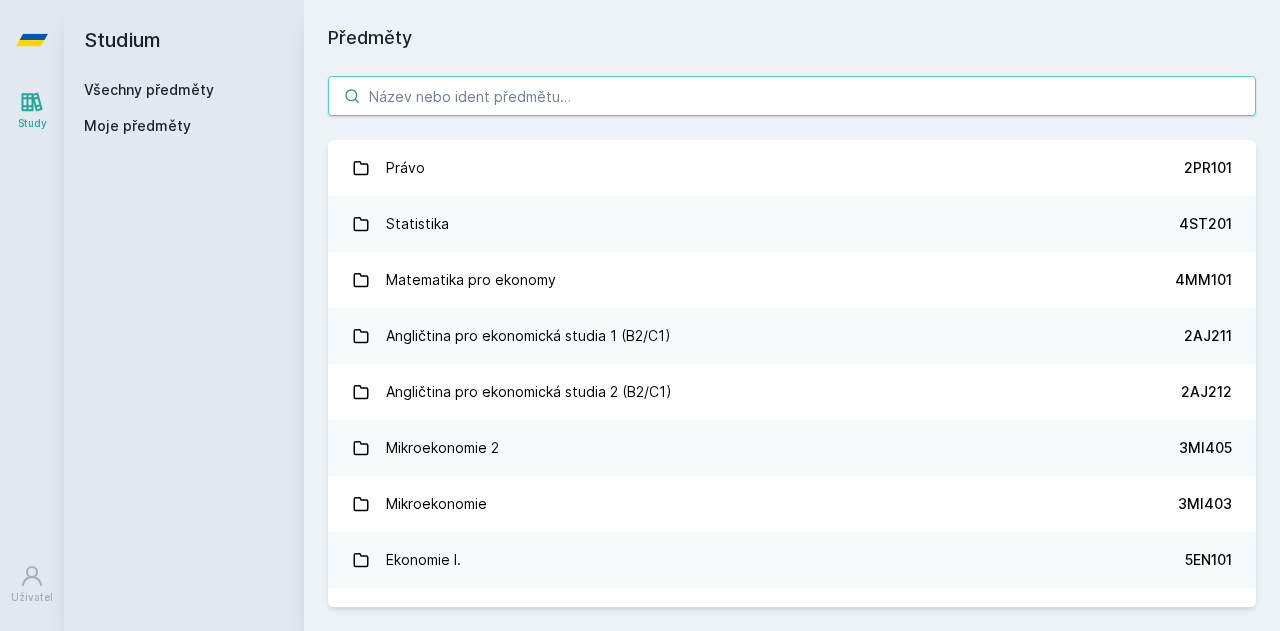 click at bounding box center (792, 96) 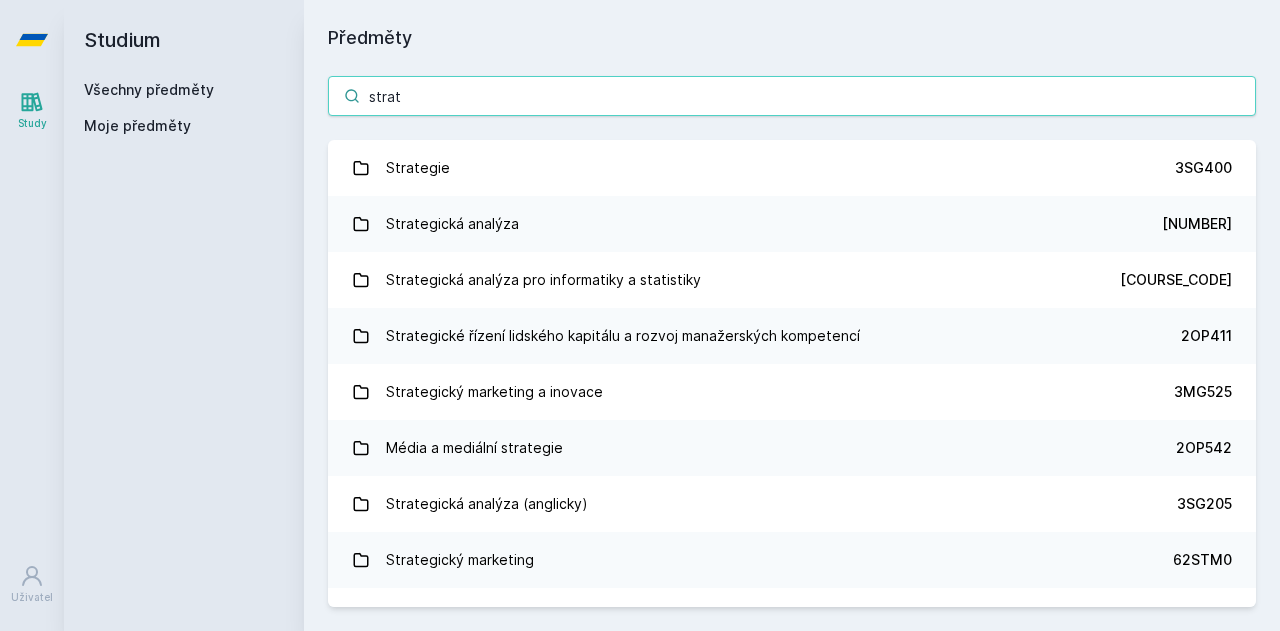 type on "strat" 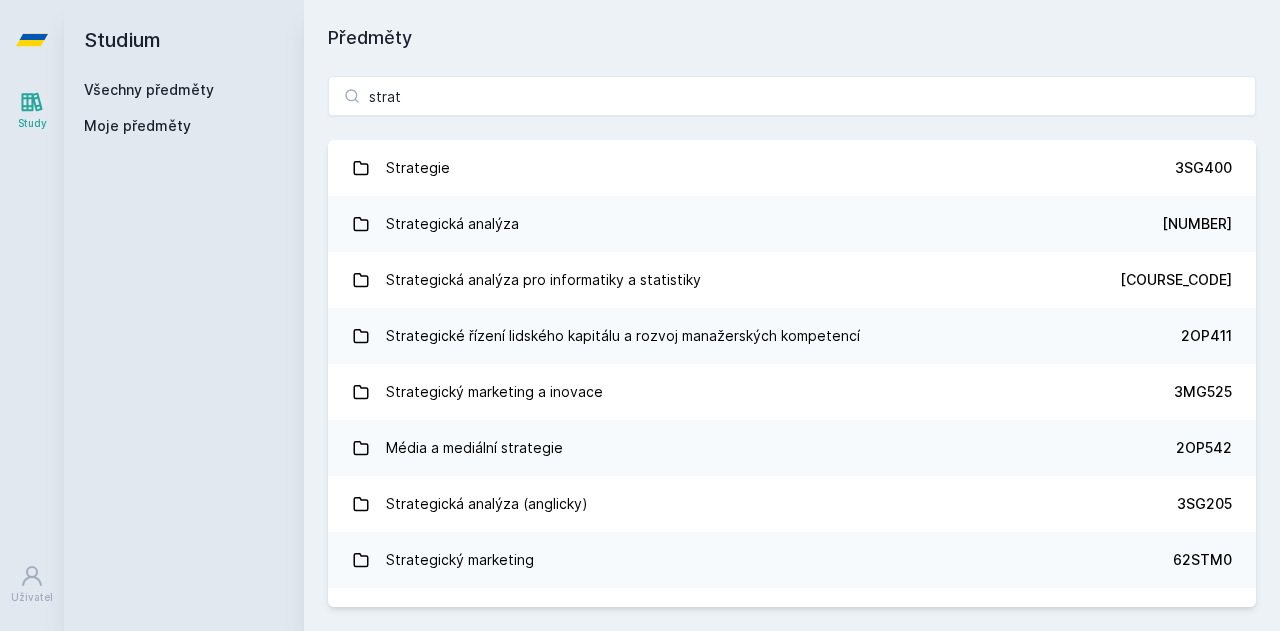 click on "Strategická analýza pro informatiky a statistiky   3SG201" at bounding box center [792, 280] 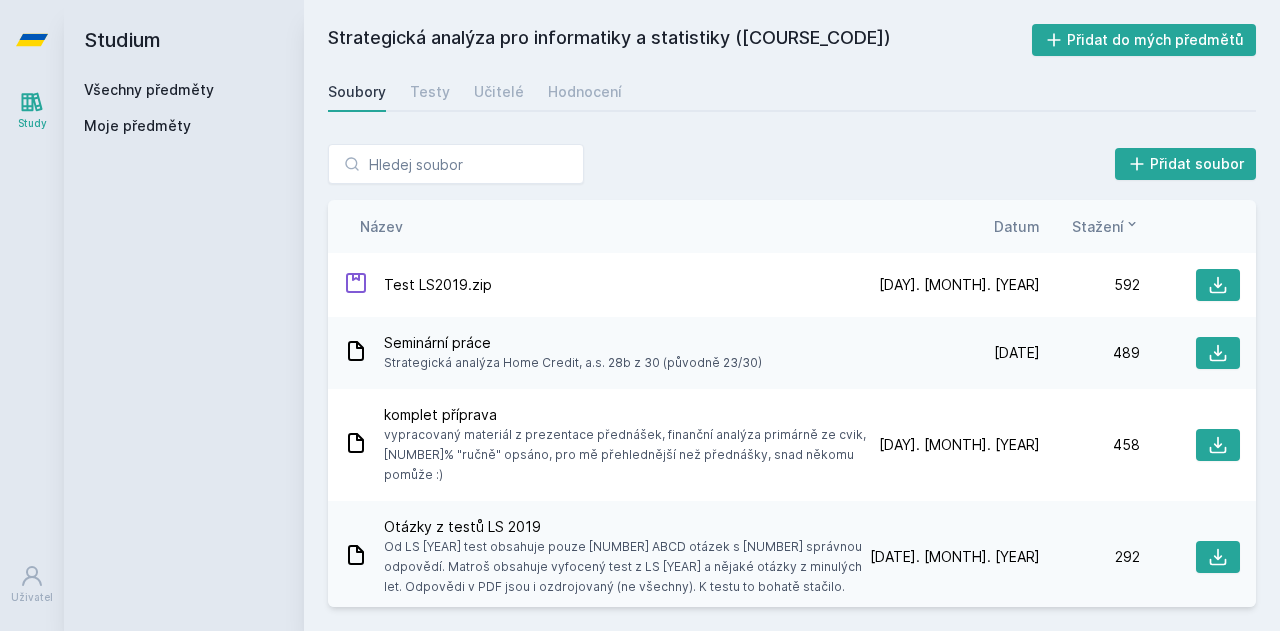 click on "Učitelé" at bounding box center [499, 92] 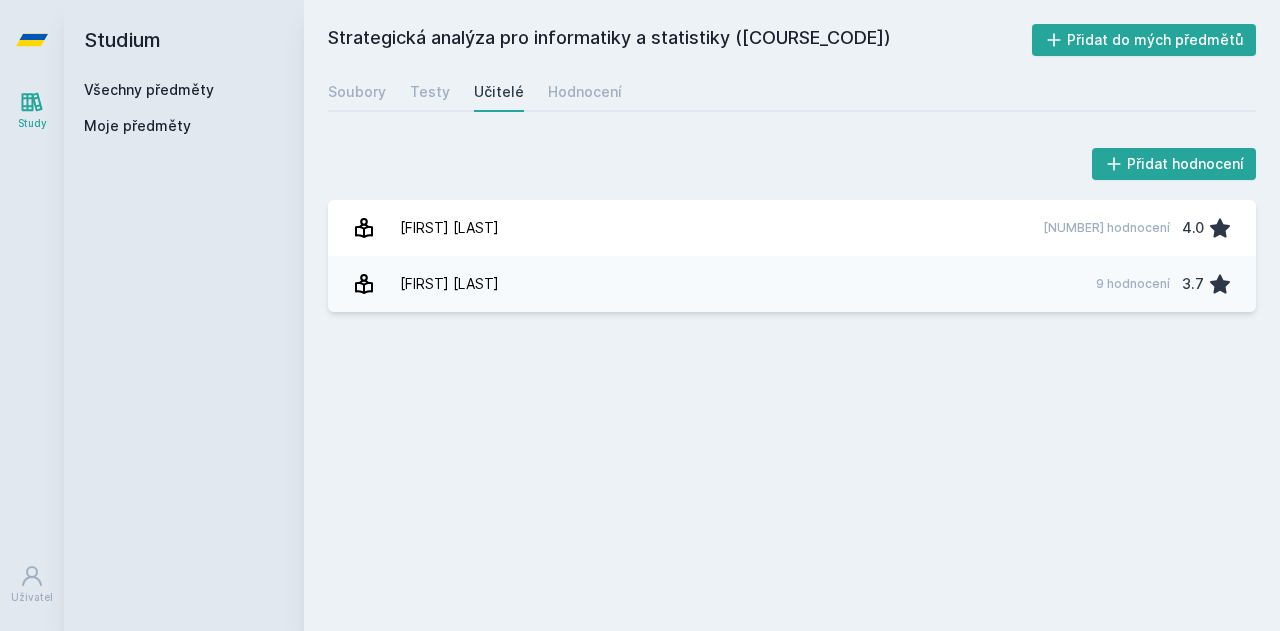 click on "Hodnocení" at bounding box center [585, 92] 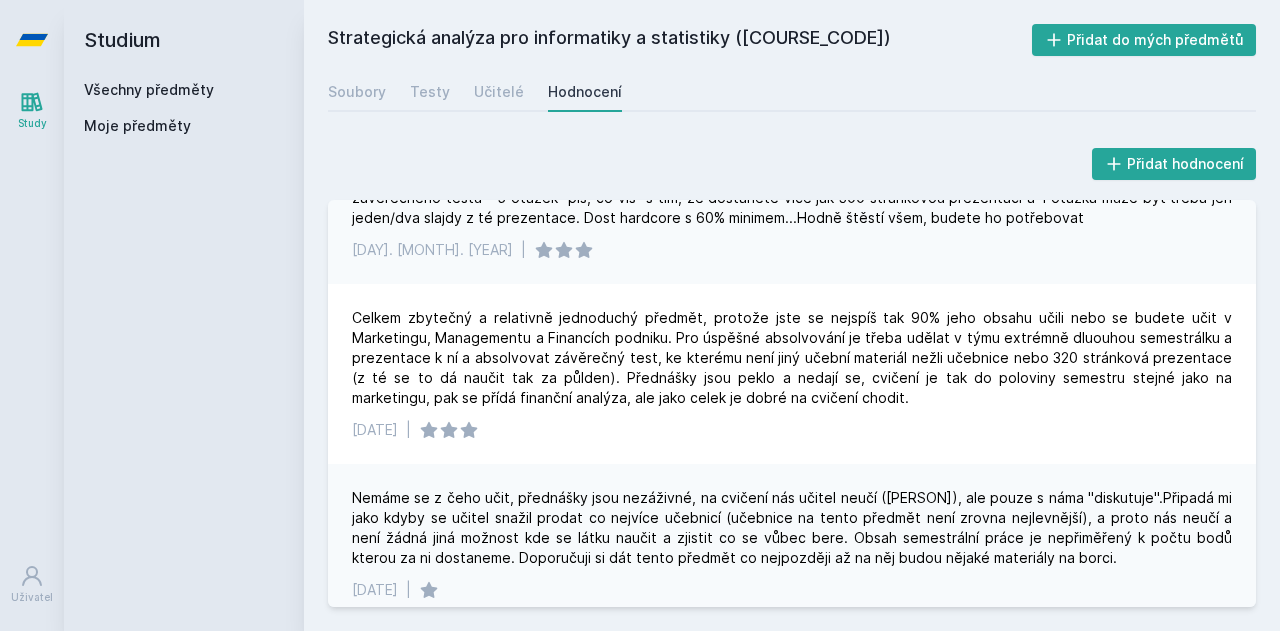 scroll, scrollTop: 7272, scrollLeft: 0, axis: vertical 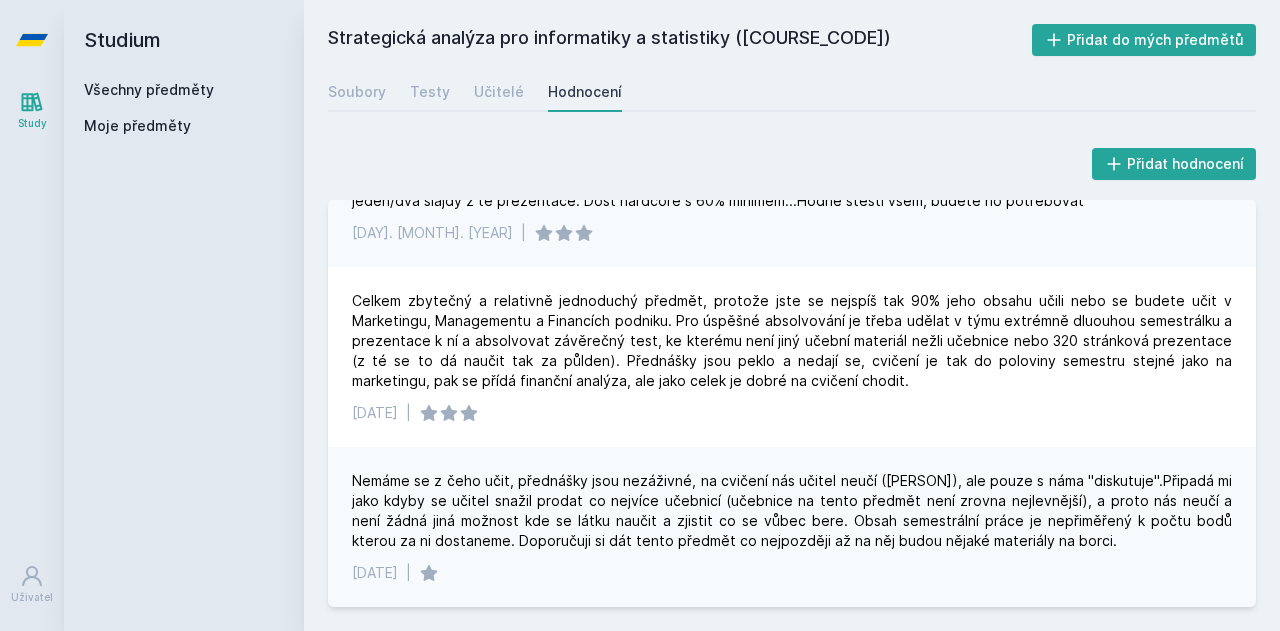 click on "Učitelé" at bounding box center (499, 92) 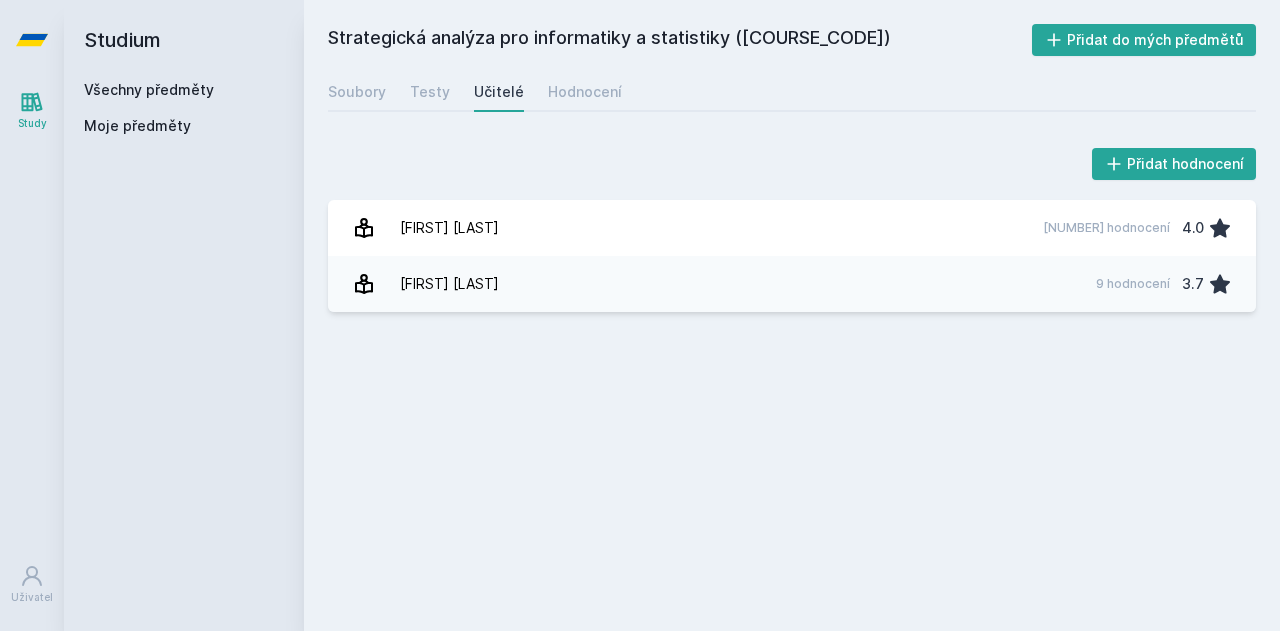 click on "Hodnocení" at bounding box center (585, 92) 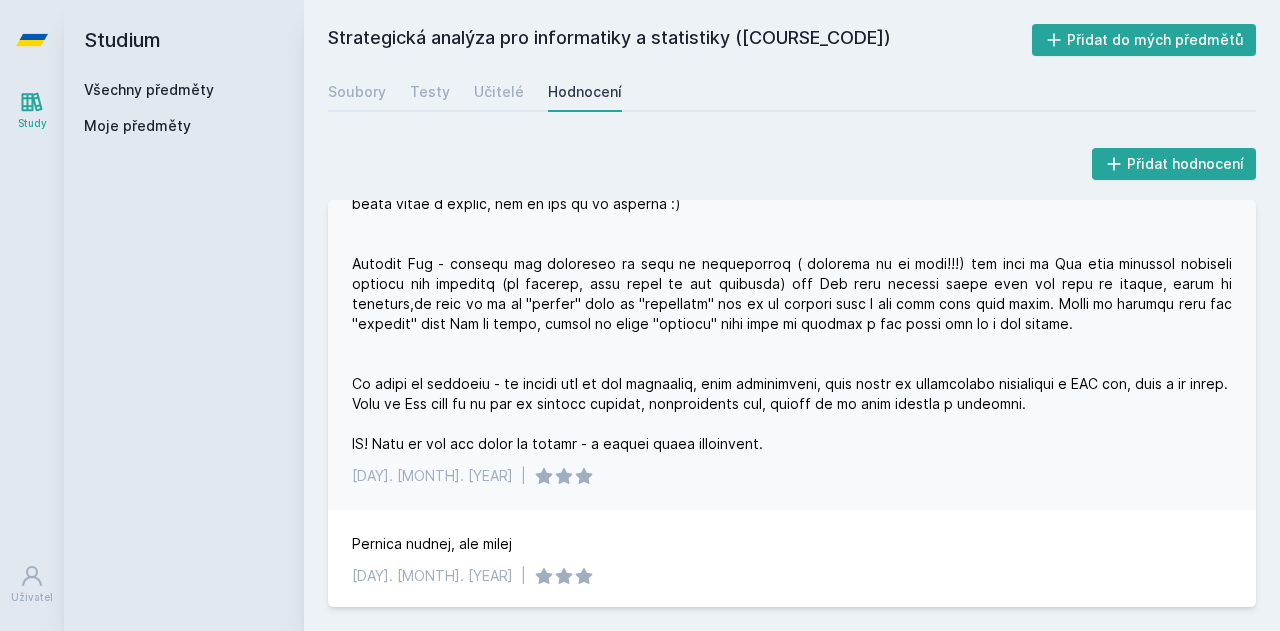 scroll, scrollTop: 400, scrollLeft: 0, axis: vertical 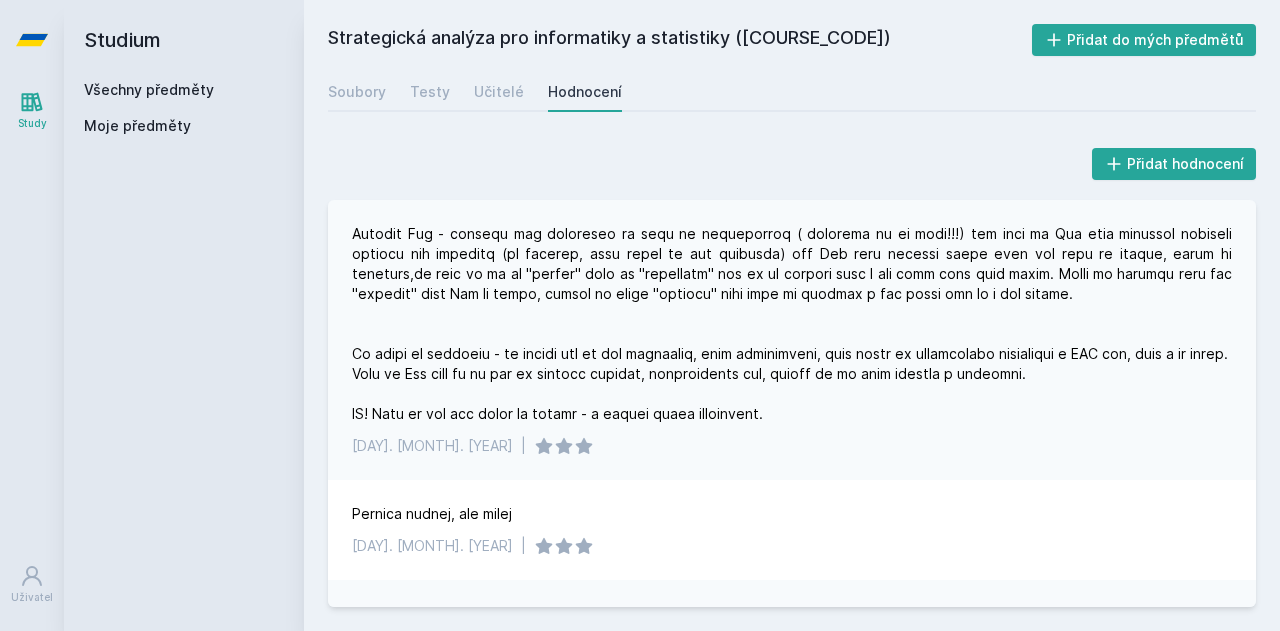click on "Učitelé" at bounding box center [499, 92] 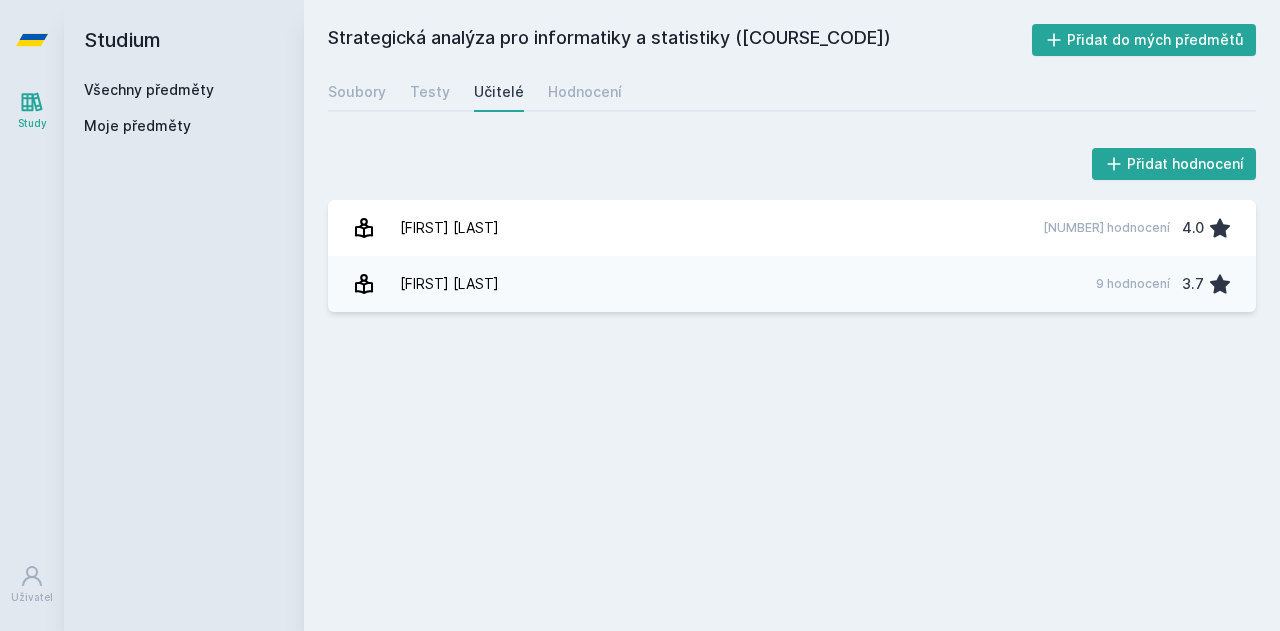 click on "[FIRST] [LAST]
[NUMBER] hodnocení
[RATING]" at bounding box center (792, 228) 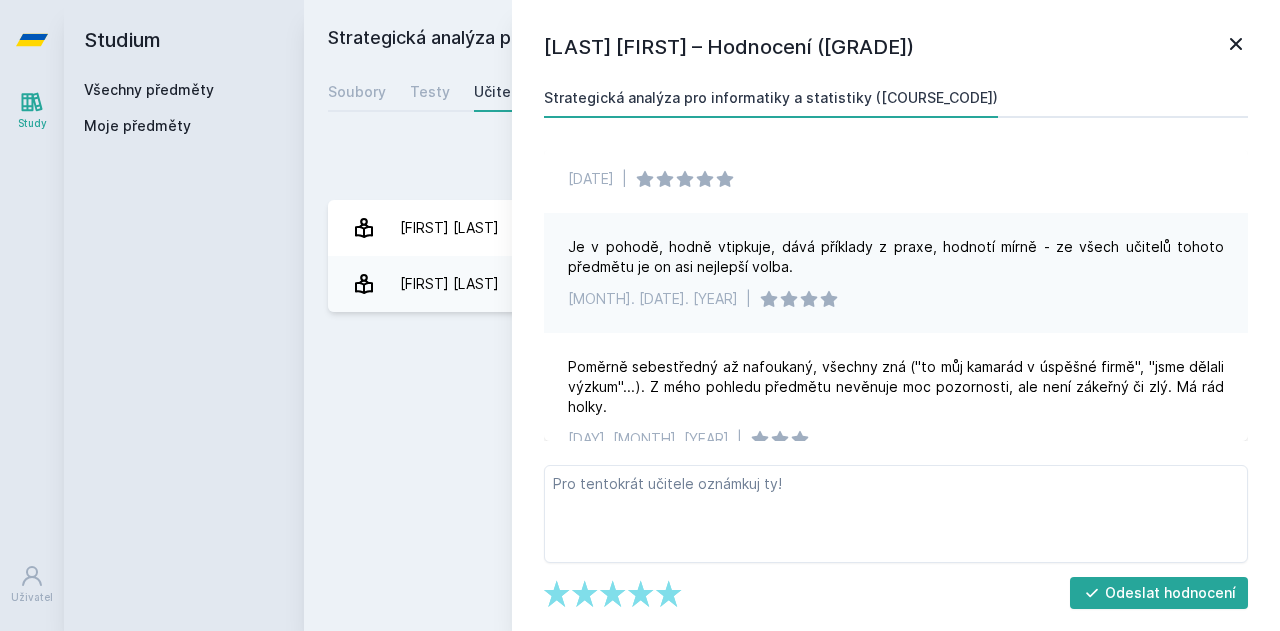 scroll, scrollTop: 0, scrollLeft: 0, axis: both 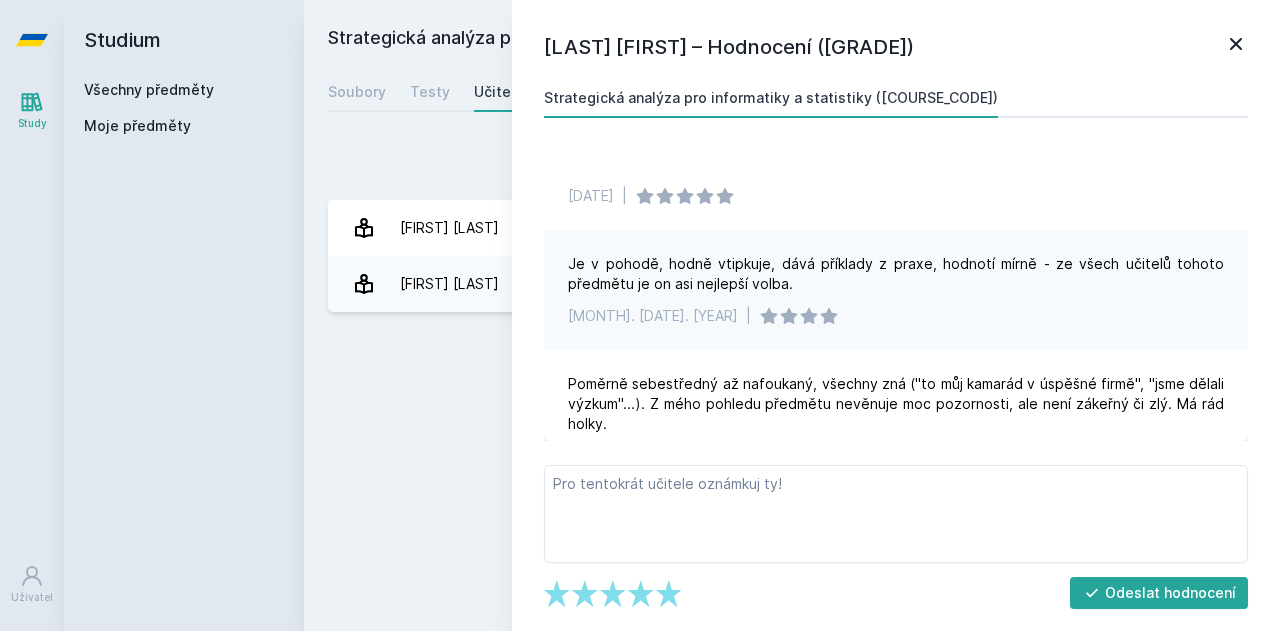 click 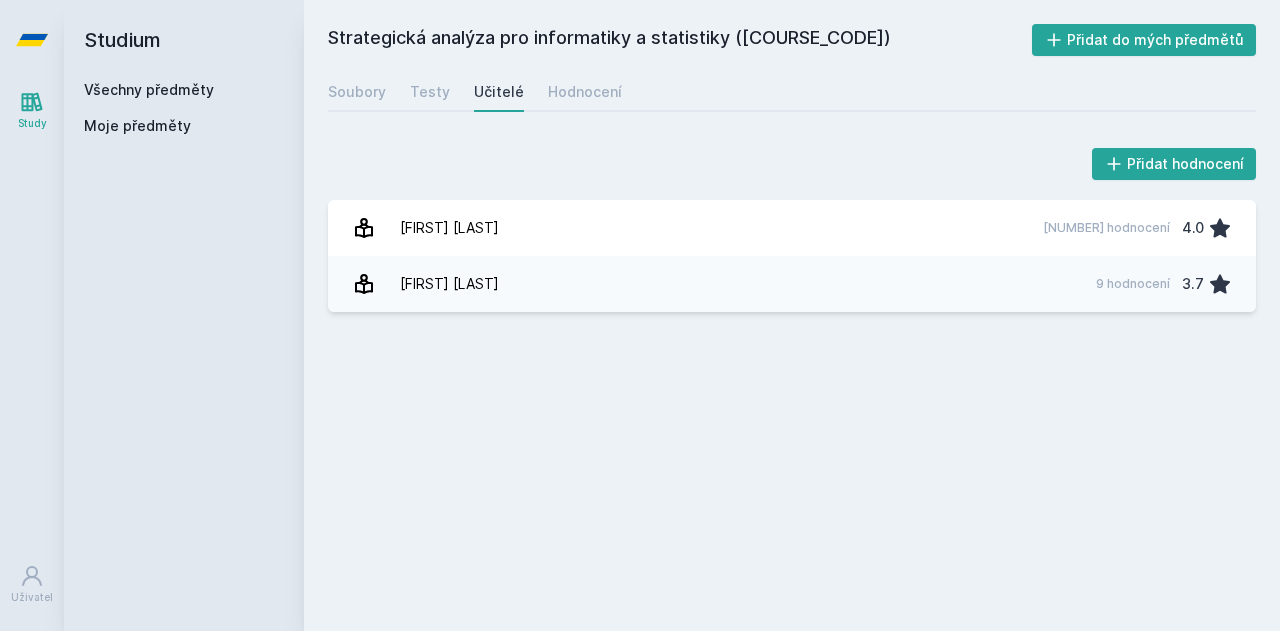 click on "[FIRST] [LAST]" at bounding box center [449, 284] 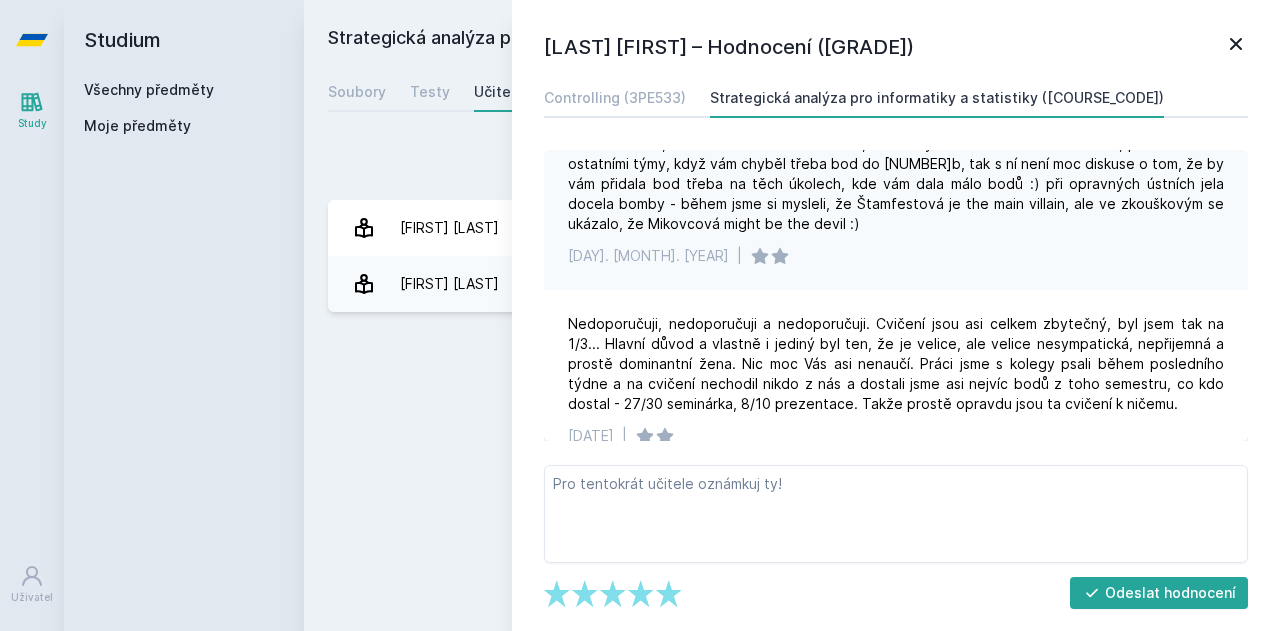 scroll, scrollTop: 1328, scrollLeft: 0, axis: vertical 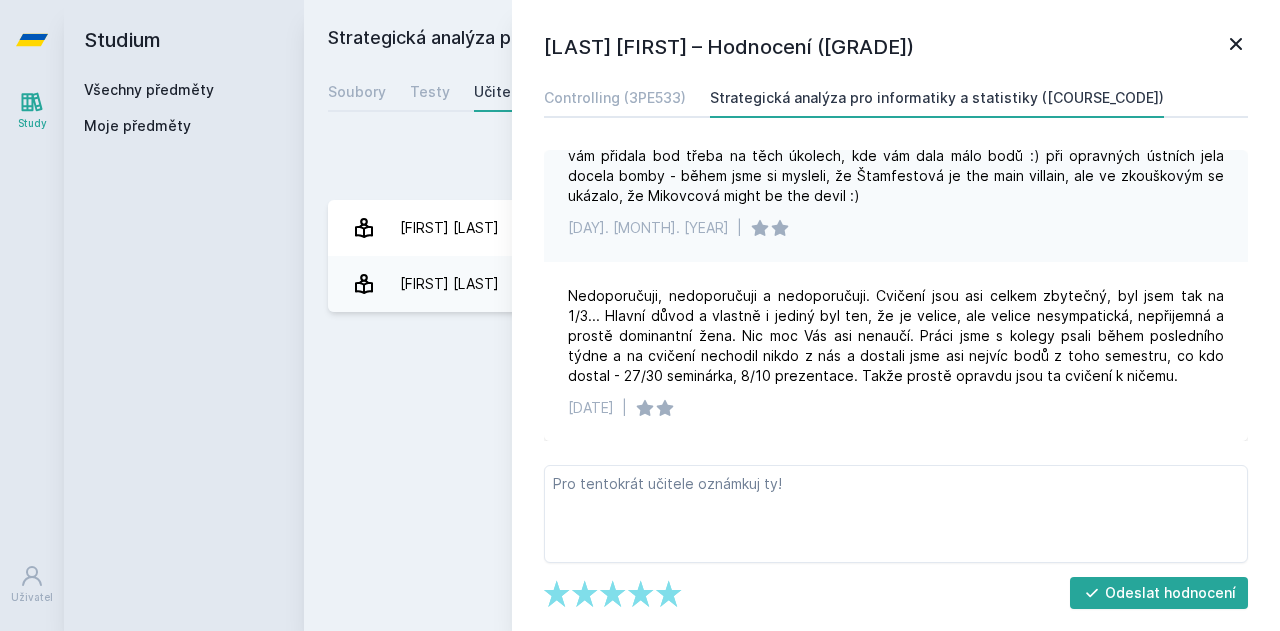 click 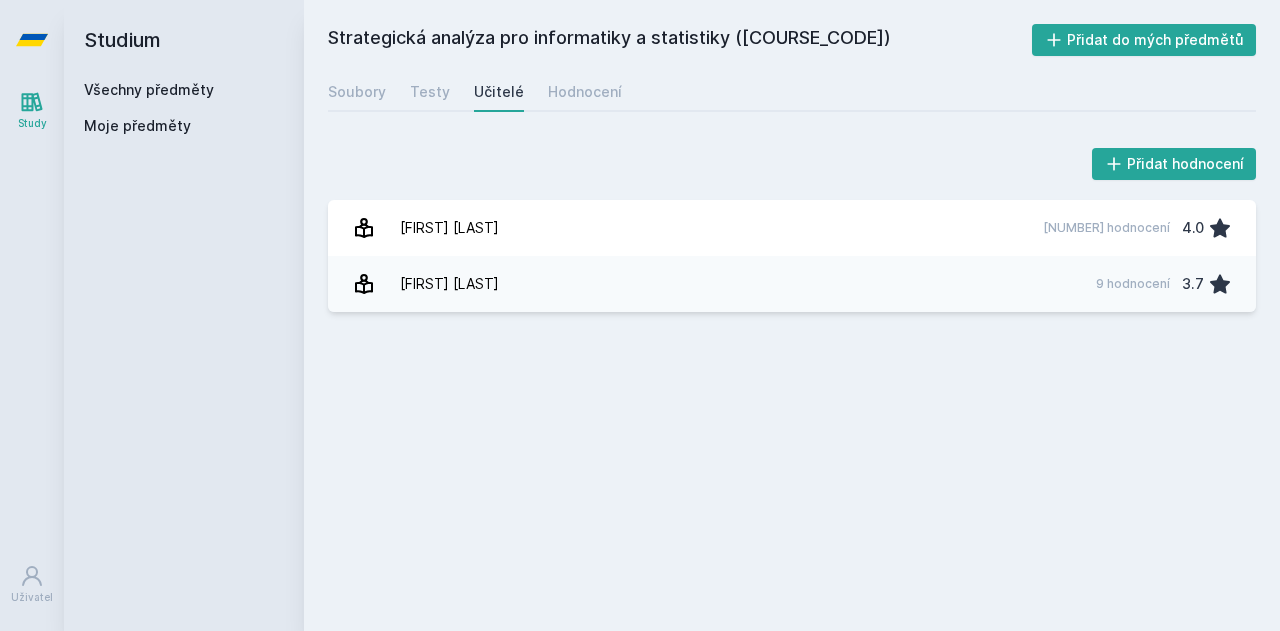 click on "Hodnocení" at bounding box center [585, 92] 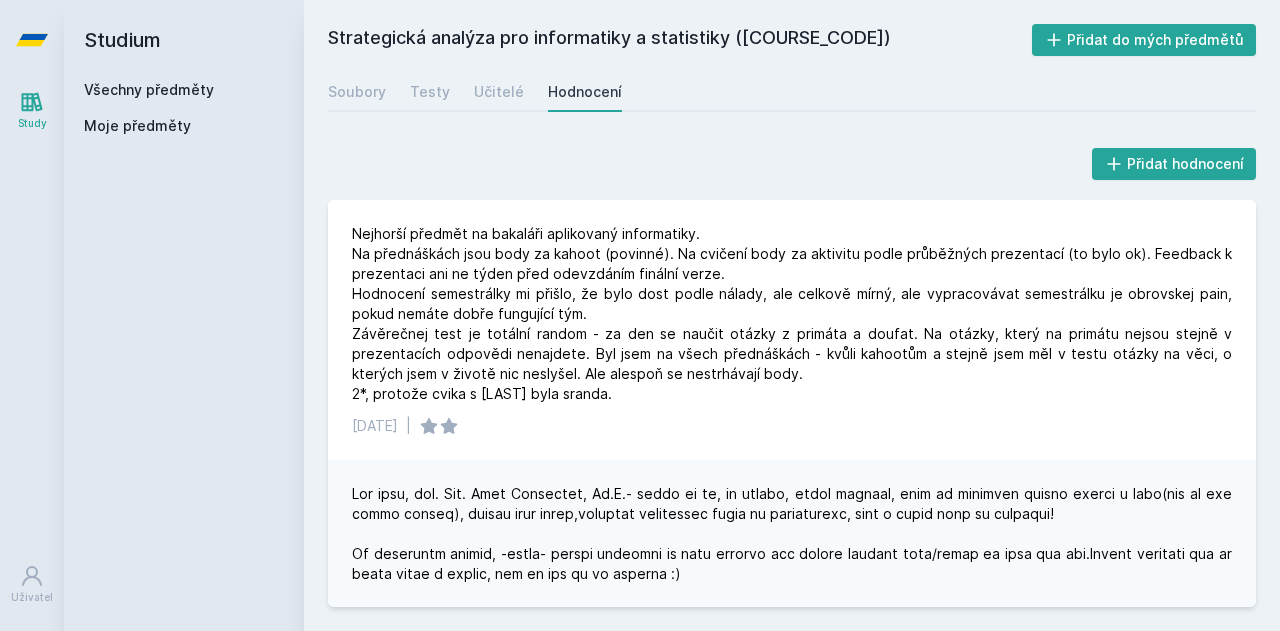 click on "Všechny předměty" at bounding box center [149, 89] 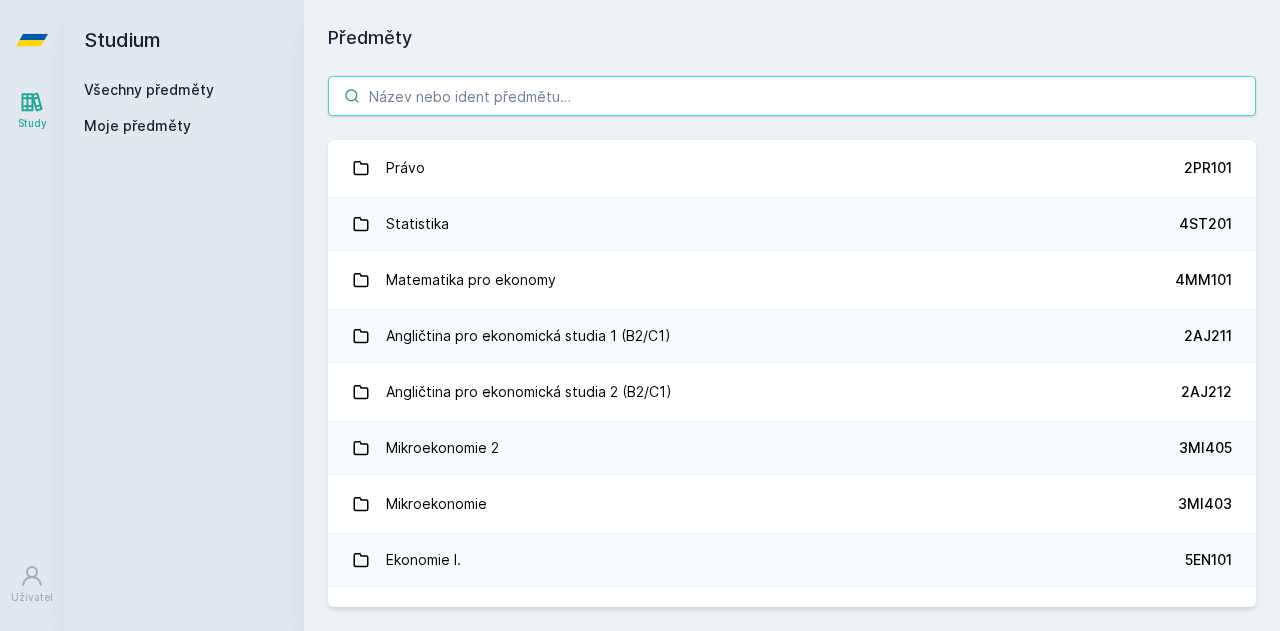 click at bounding box center (792, 96) 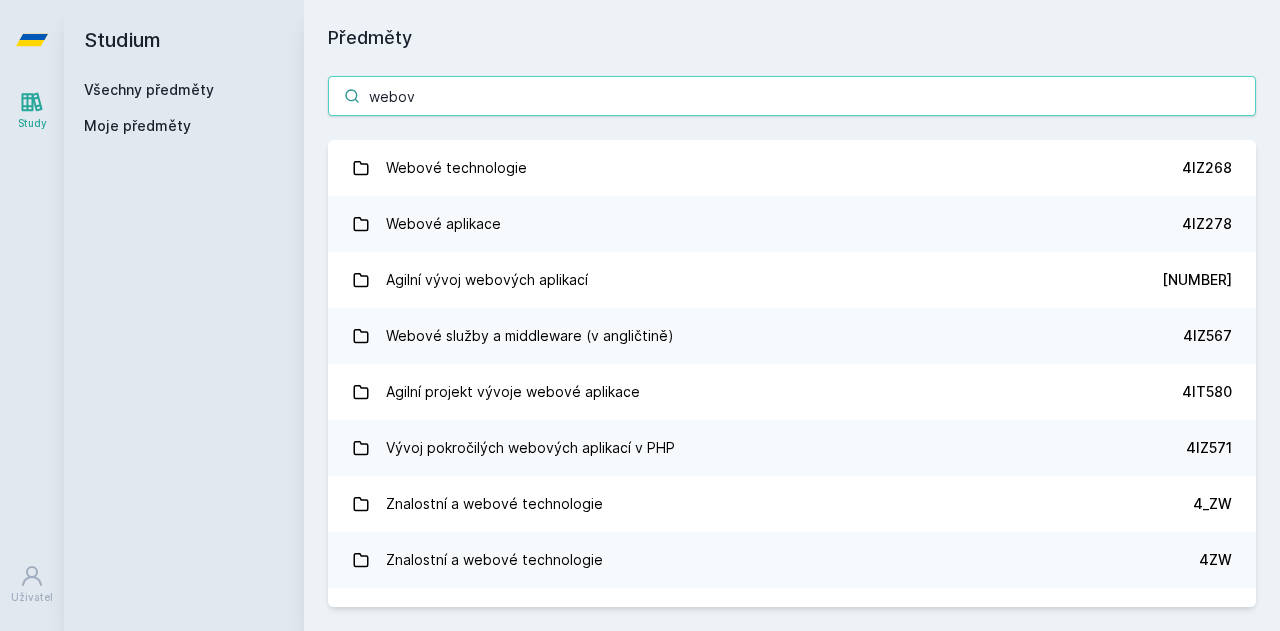 type on "webov" 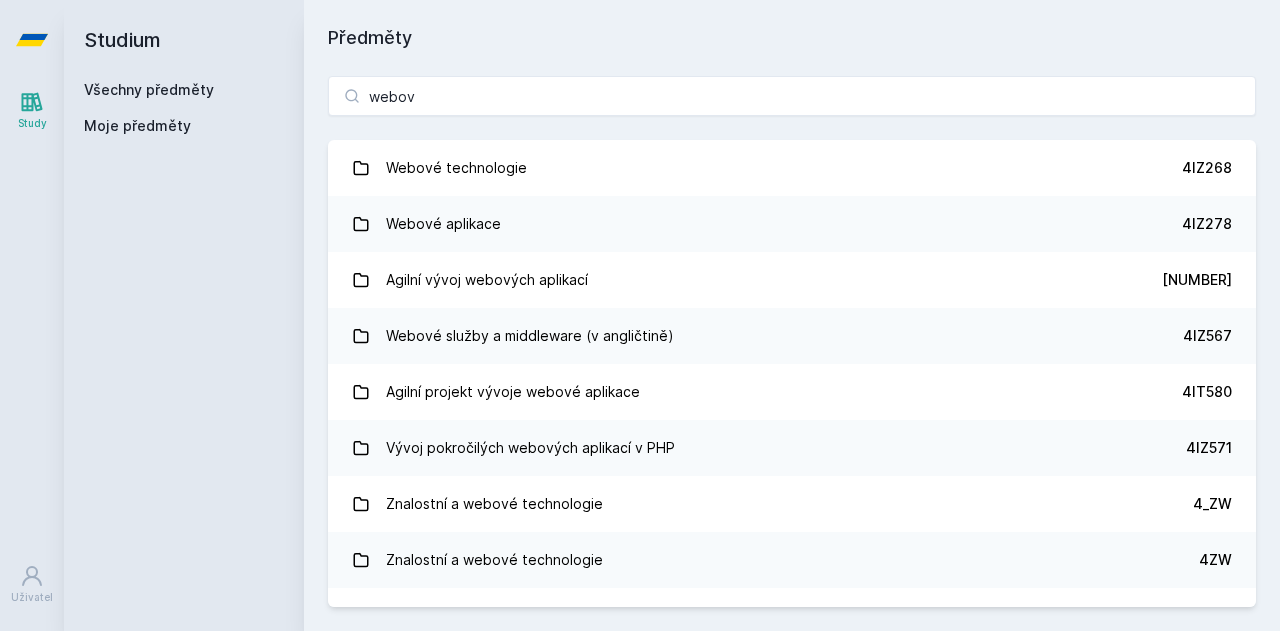 click on "Webové technologie" at bounding box center (456, 168) 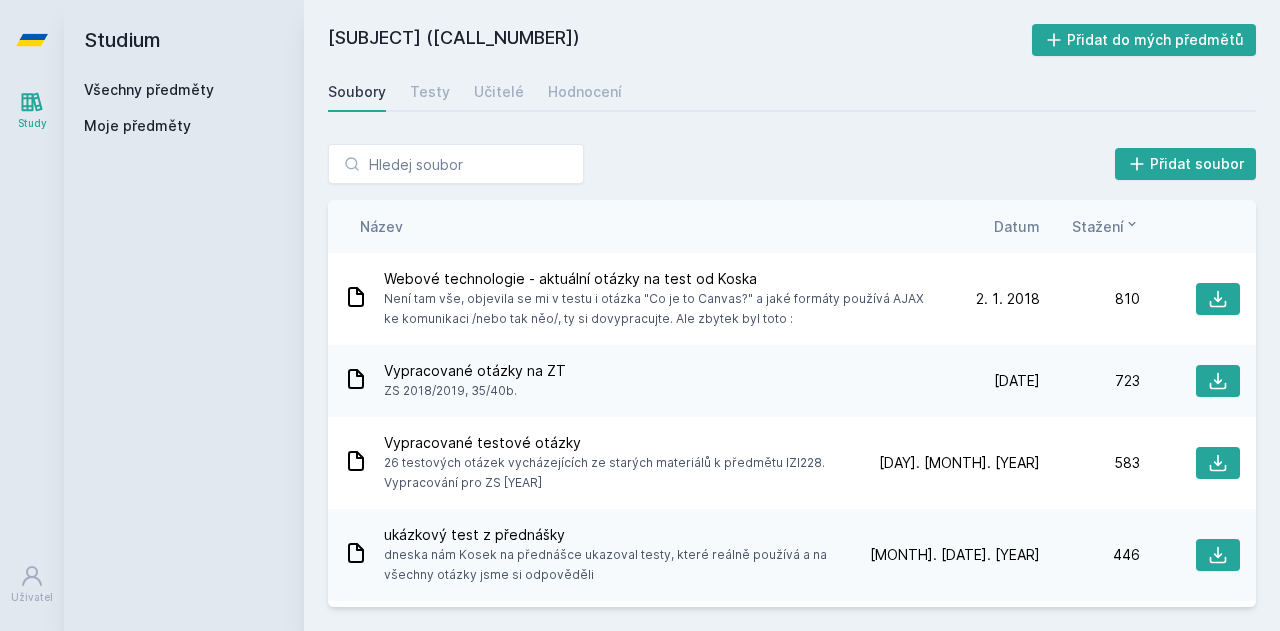 click on "Hodnocení" at bounding box center (585, 92) 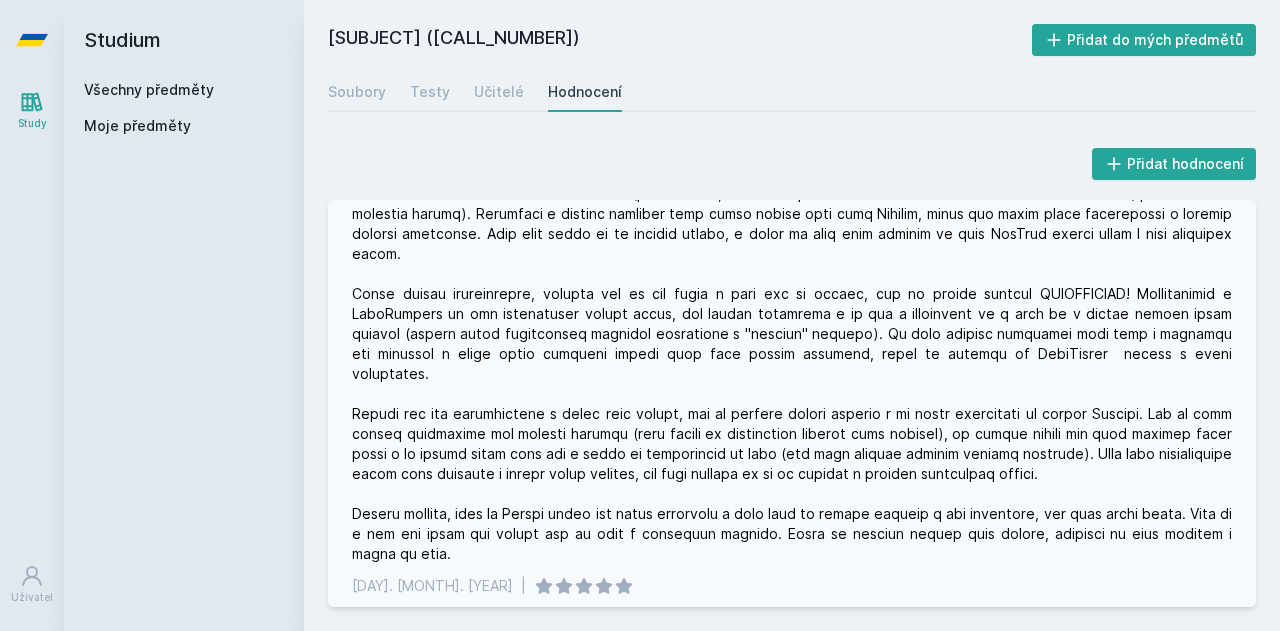 scroll, scrollTop: 900, scrollLeft: 0, axis: vertical 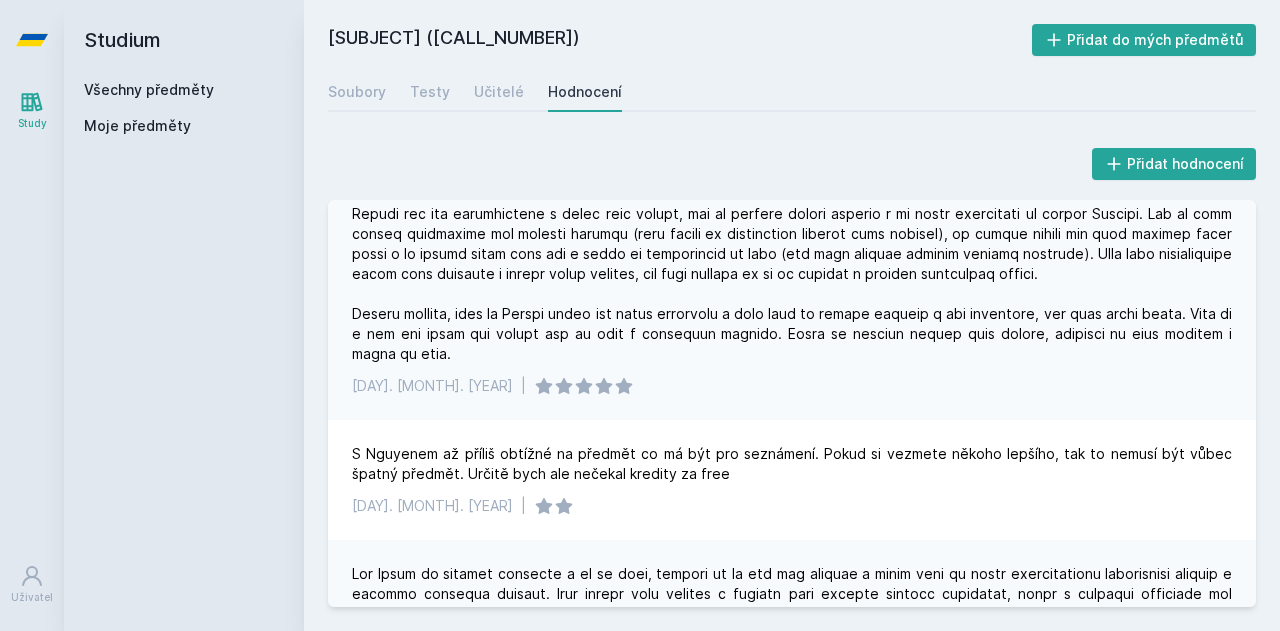 click on "Soubory" at bounding box center [357, 92] 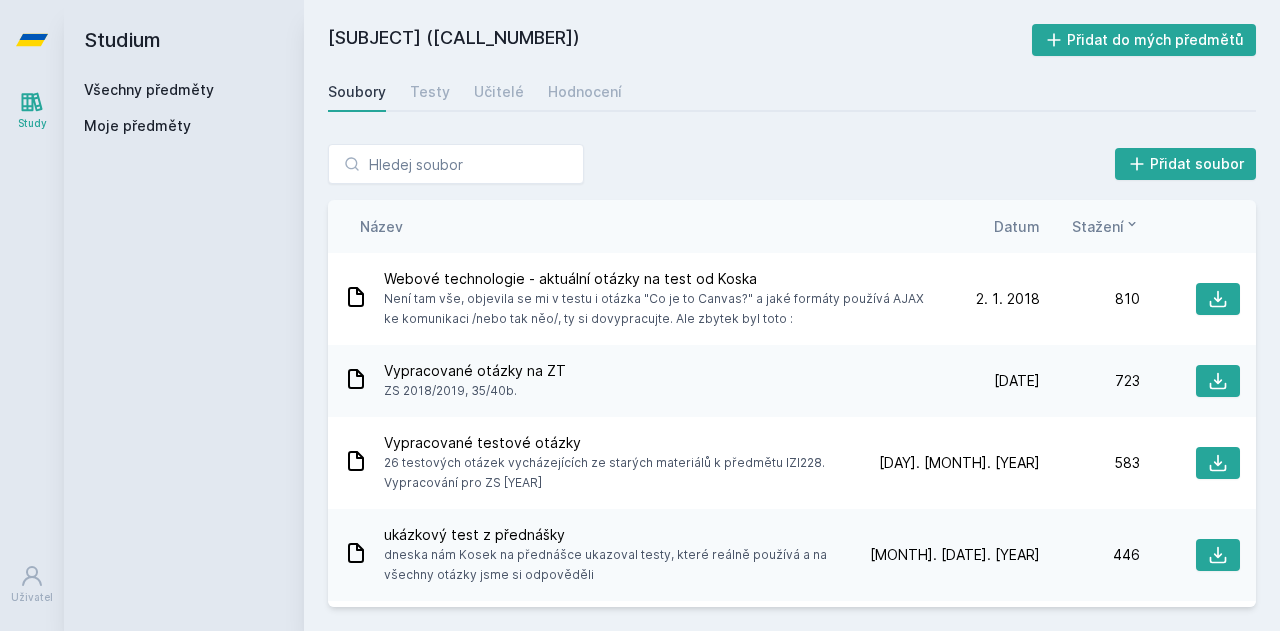 click on "Všechny předměty" at bounding box center (149, 89) 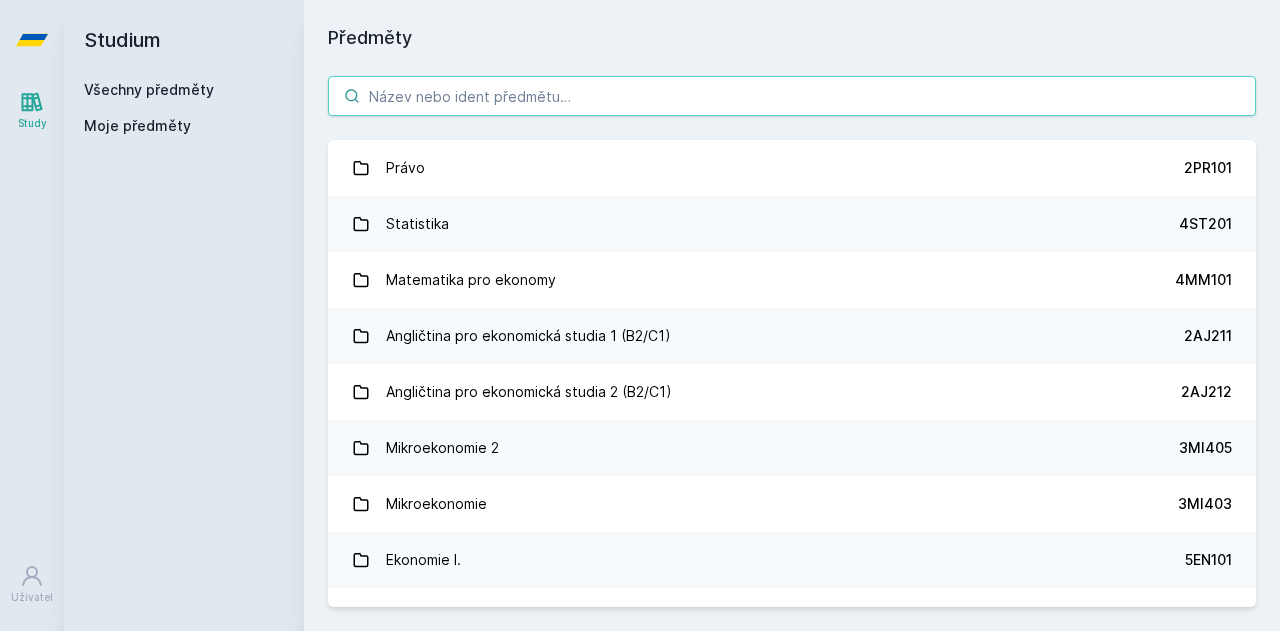 click at bounding box center (792, 96) 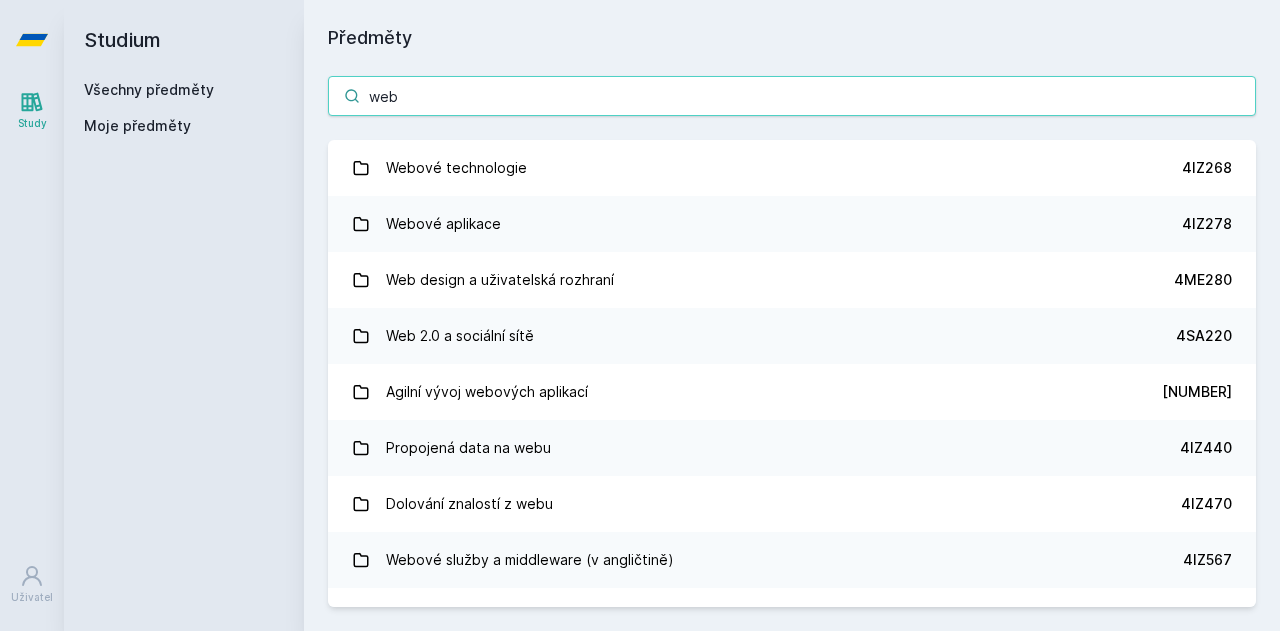 type on "web" 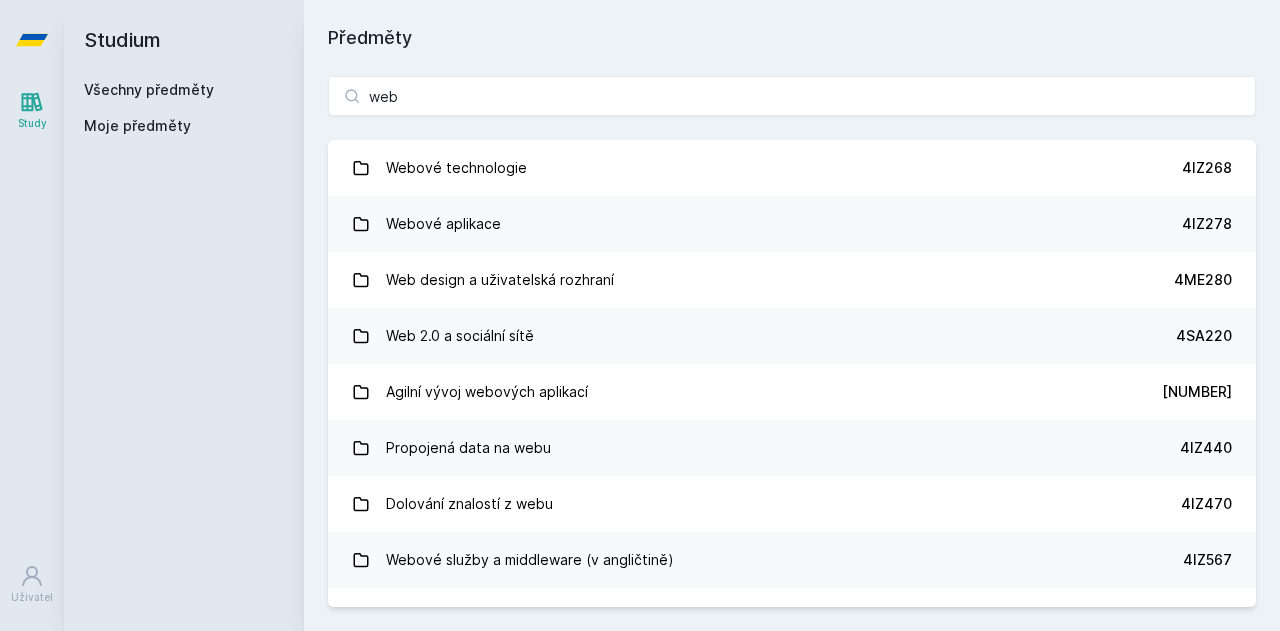 click on "Webové aplikace" at bounding box center [443, 224] 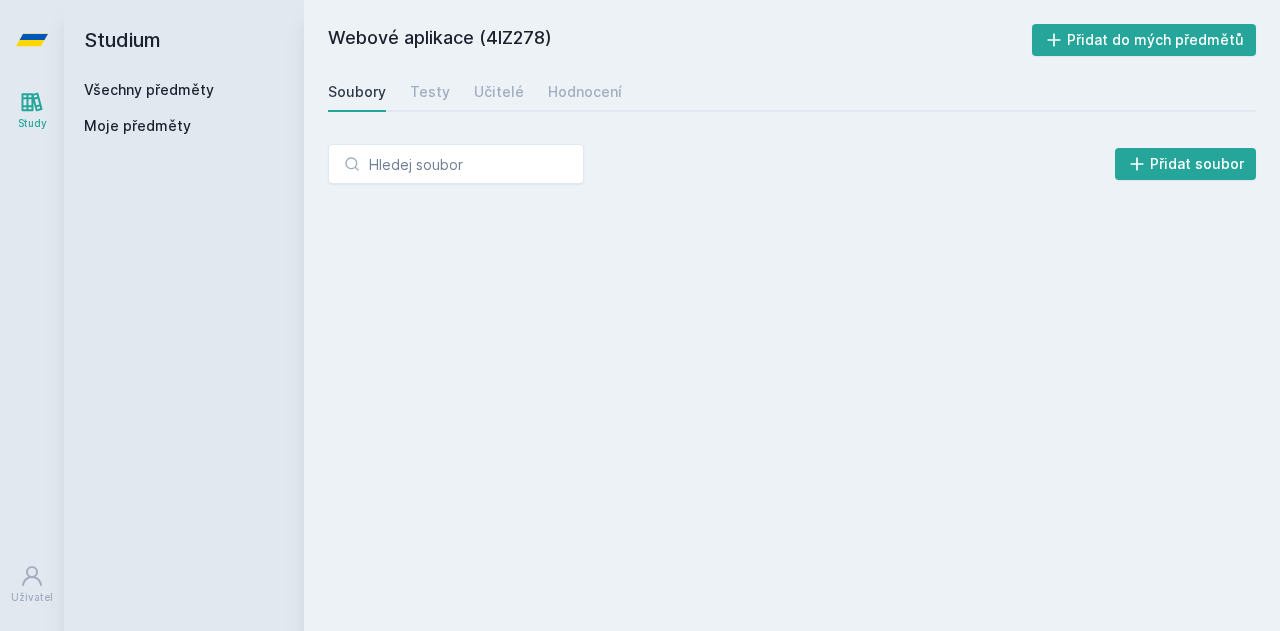 click on "Hodnocení" at bounding box center [585, 92] 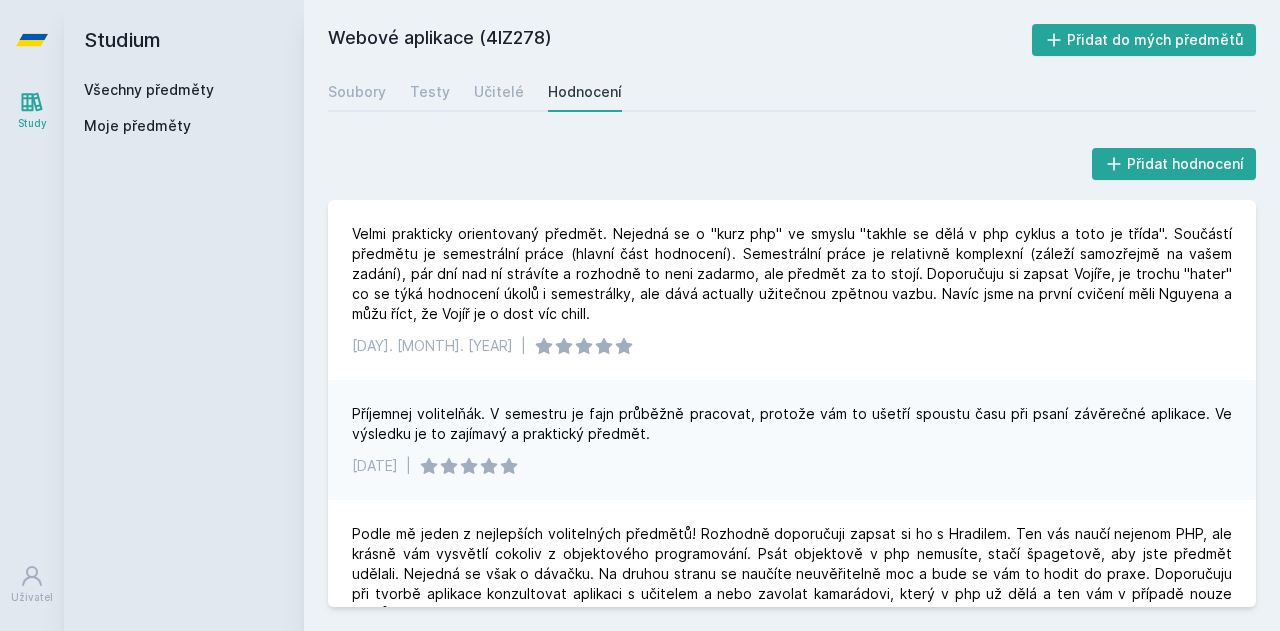 scroll, scrollTop: 52, scrollLeft: 0, axis: vertical 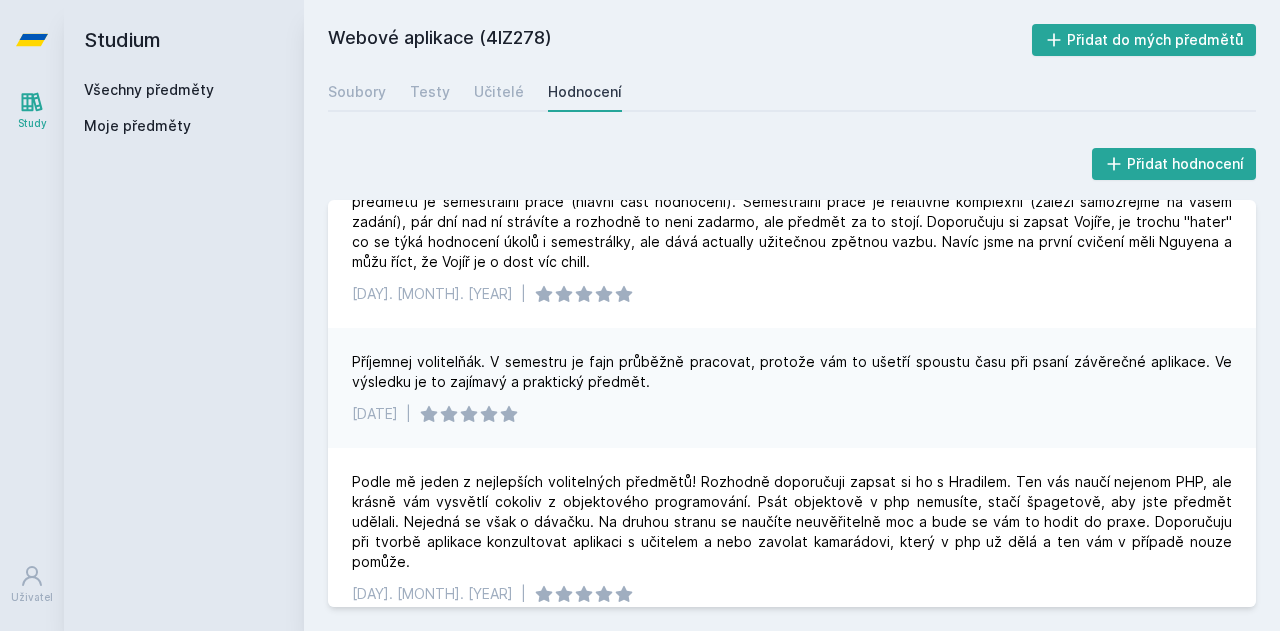click on "Všechny předměty" at bounding box center (149, 89) 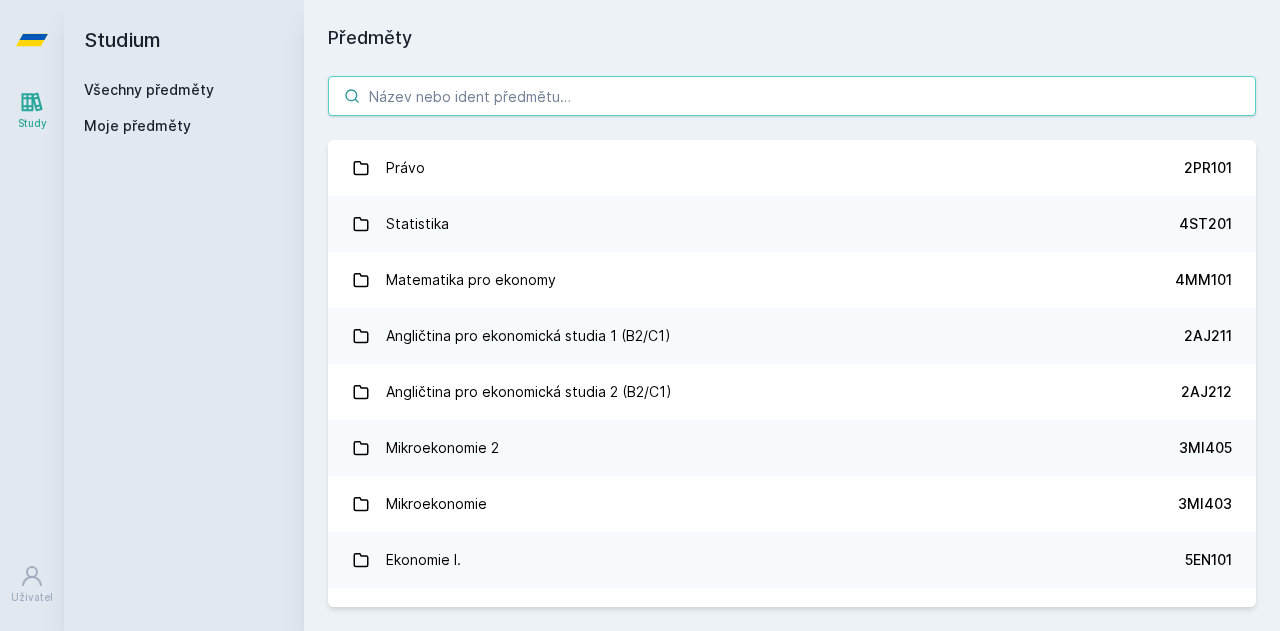 click at bounding box center [792, 96] 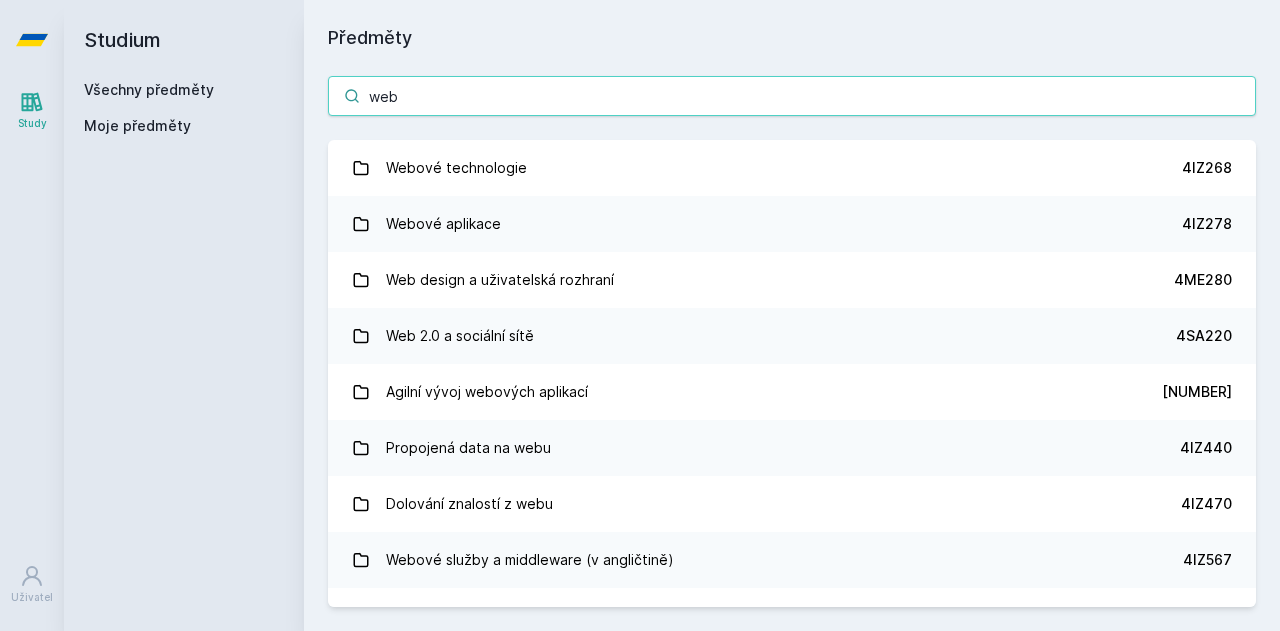 type on "web" 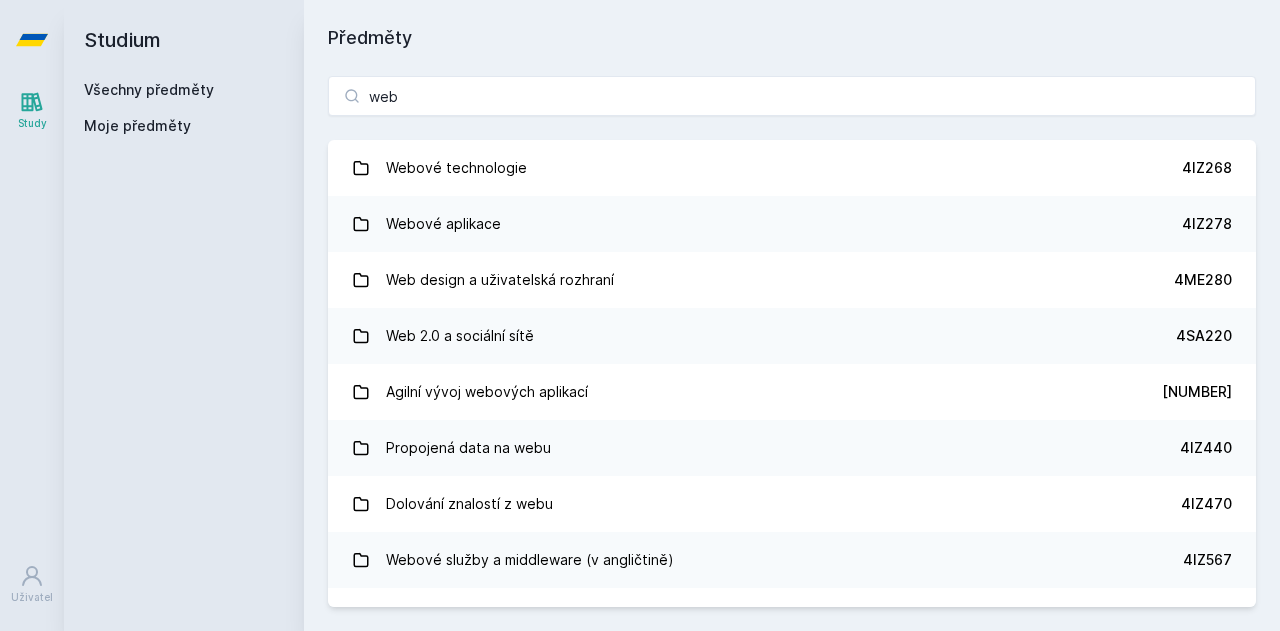 click on "Web 2.0 a sociální sítě" at bounding box center (460, 336) 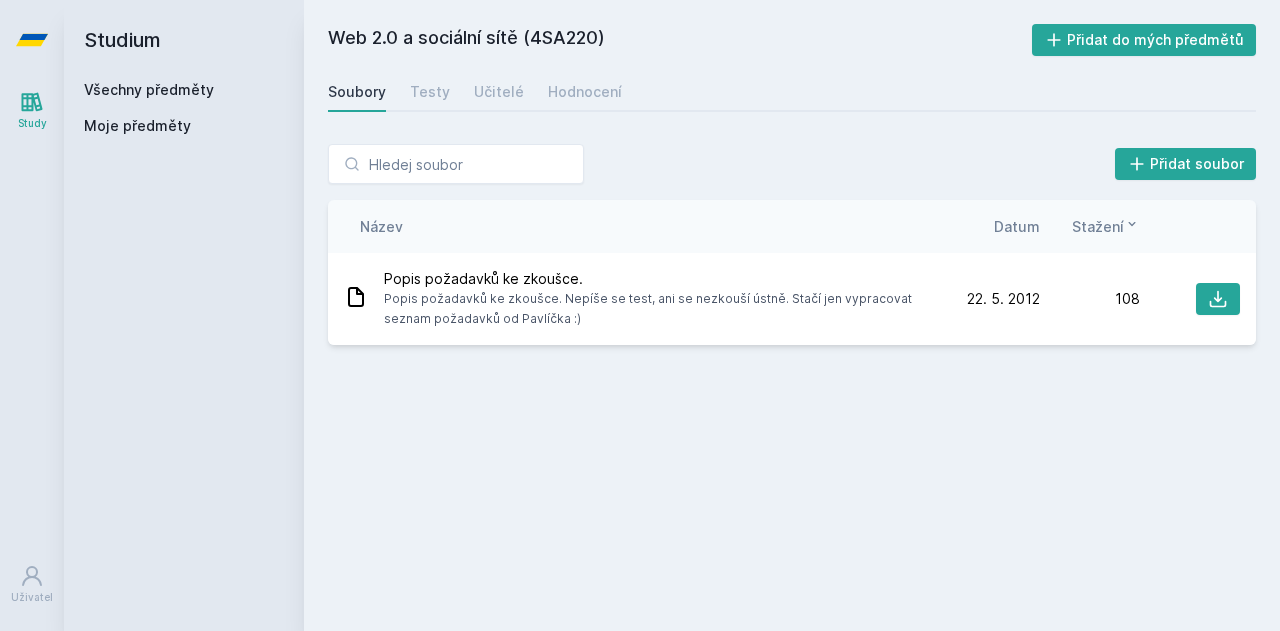 click on "Hodnocení" at bounding box center (585, 92) 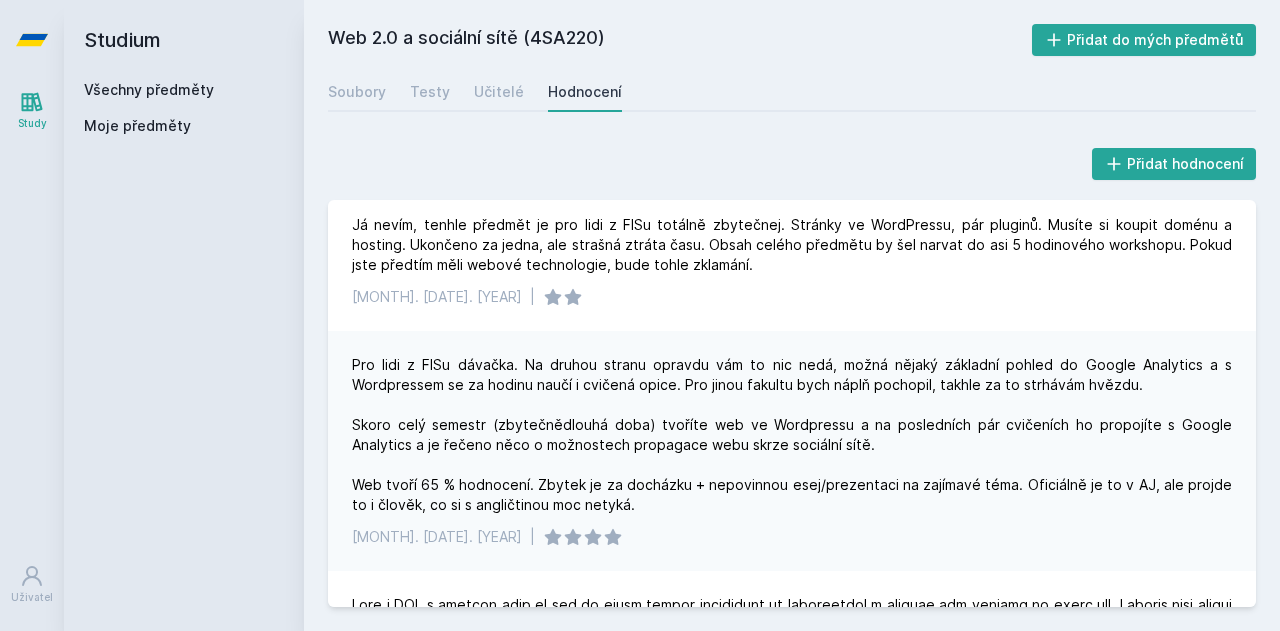 scroll, scrollTop: 800, scrollLeft: 0, axis: vertical 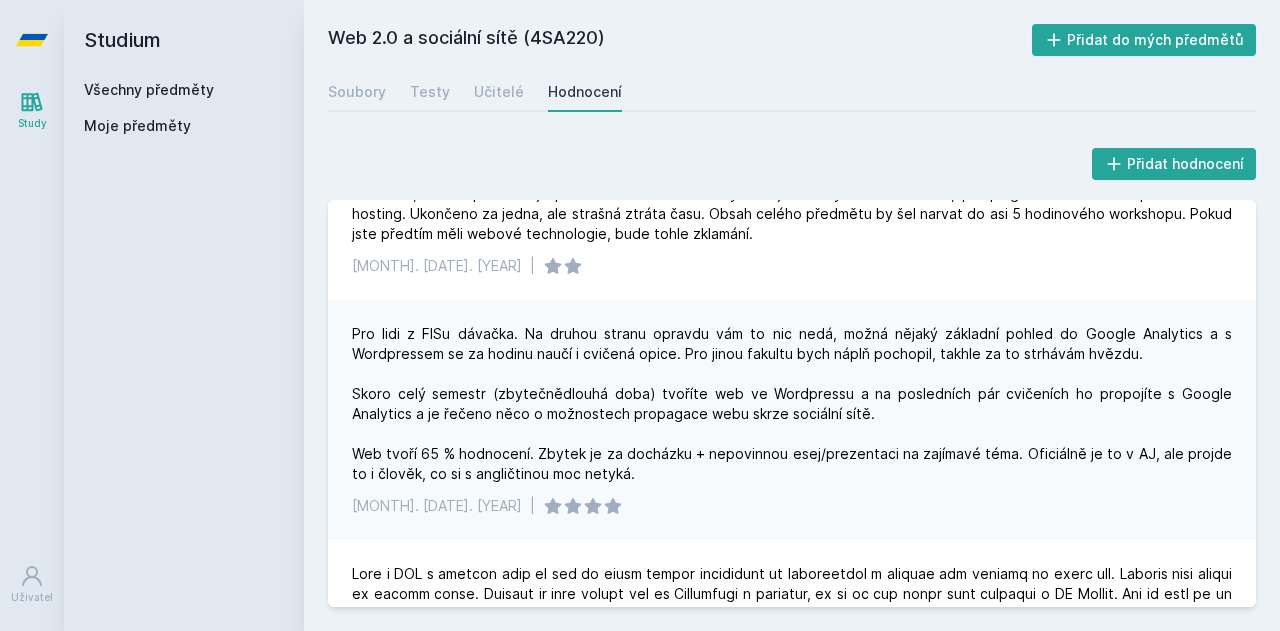 click on "Učitelé" at bounding box center (499, 92) 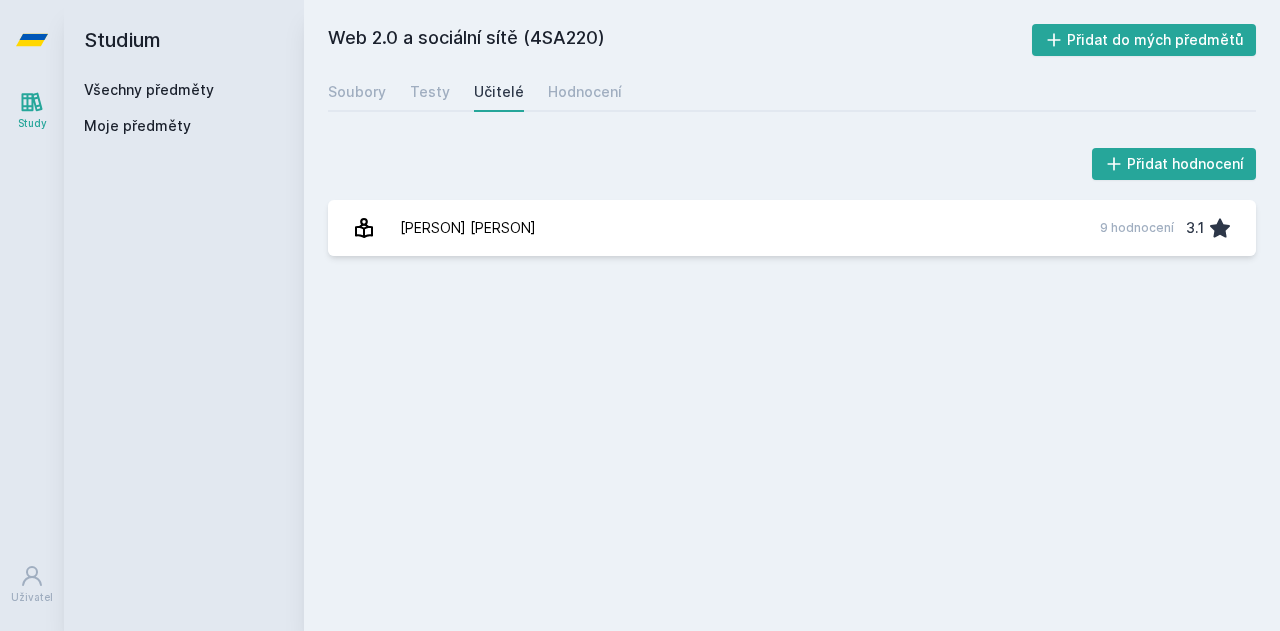 click on "[LAST] [FIRST]         [NUMBER] hodnocení              [GRADE]" at bounding box center (792, 228) 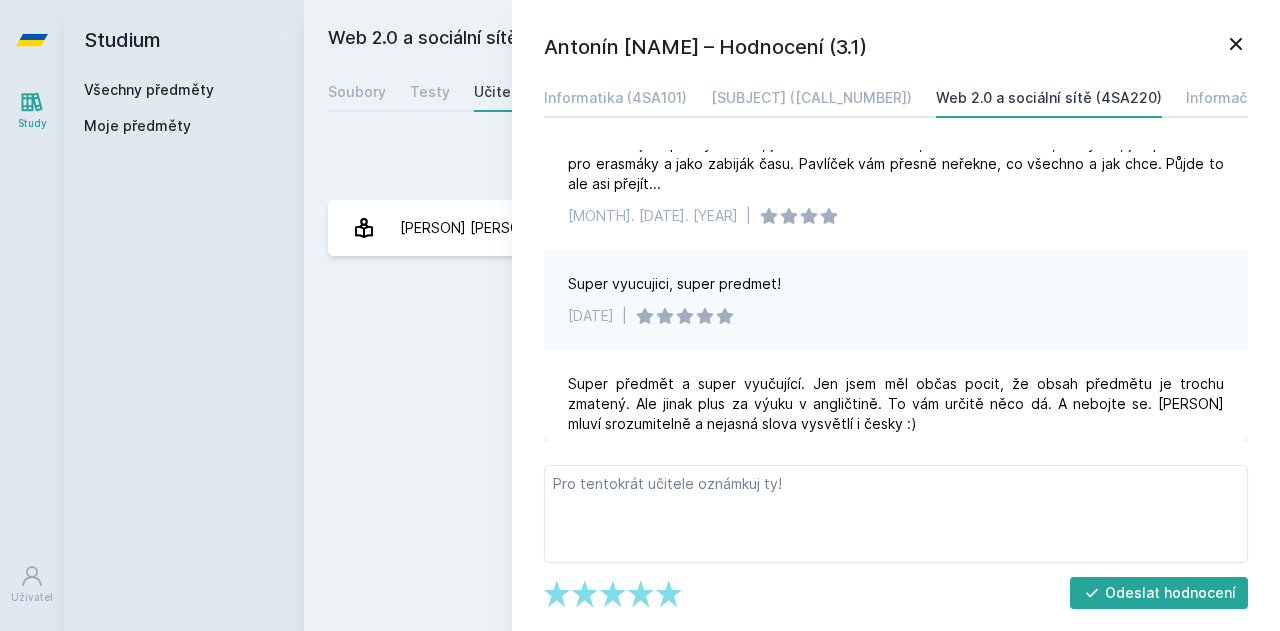 scroll, scrollTop: 848, scrollLeft: 0, axis: vertical 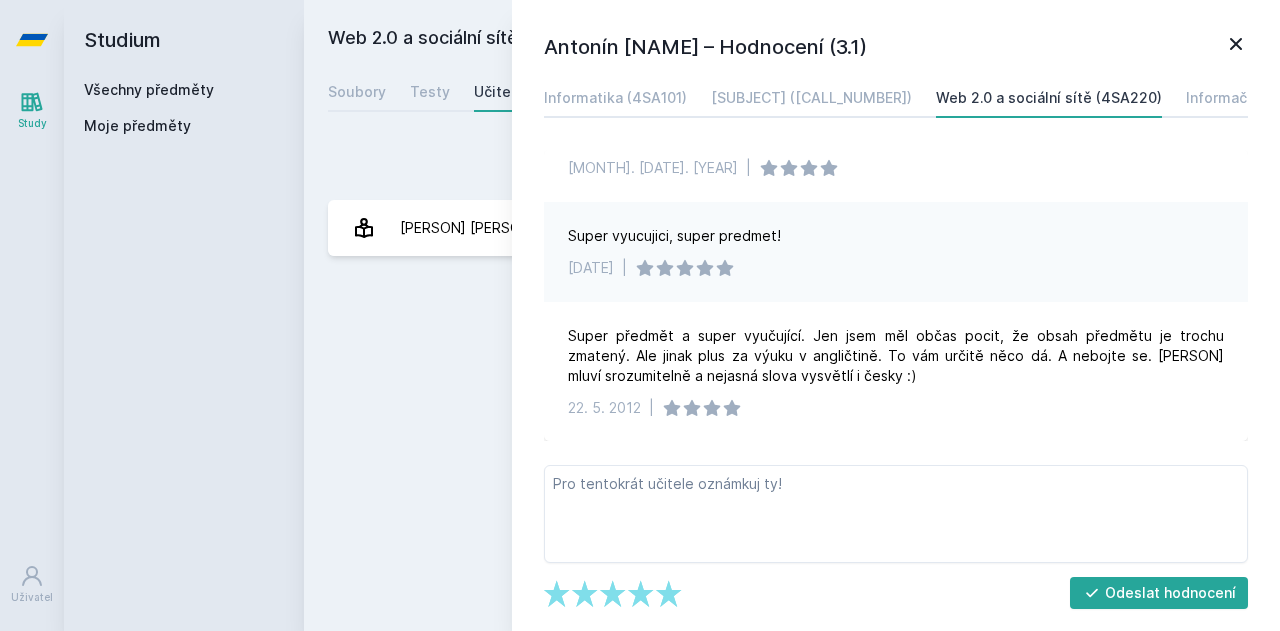 click 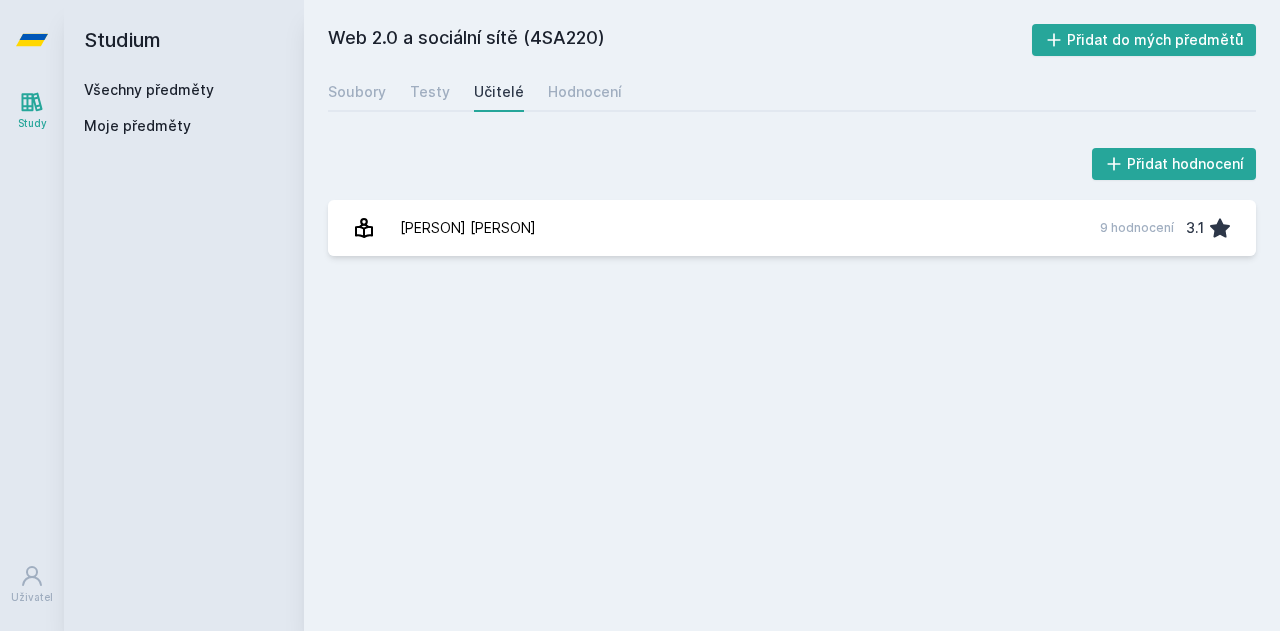 click on "Hodnocení" at bounding box center [585, 92] 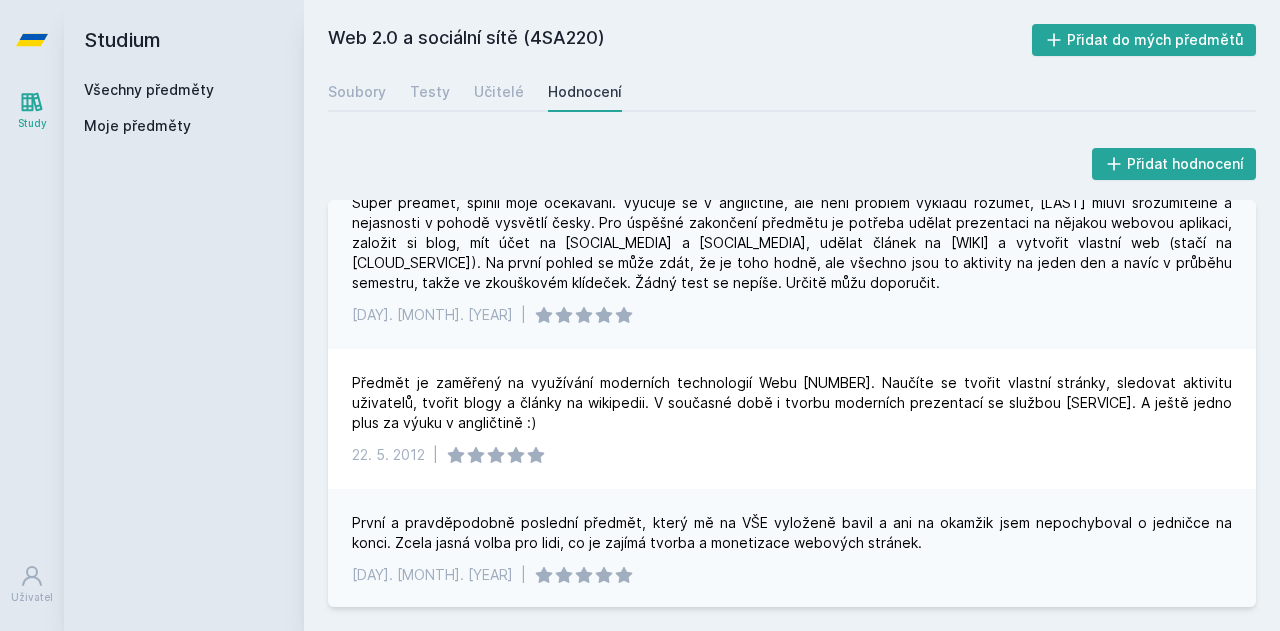 scroll, scrollTop: 2612, scrollLeft: 0, axis: vertical 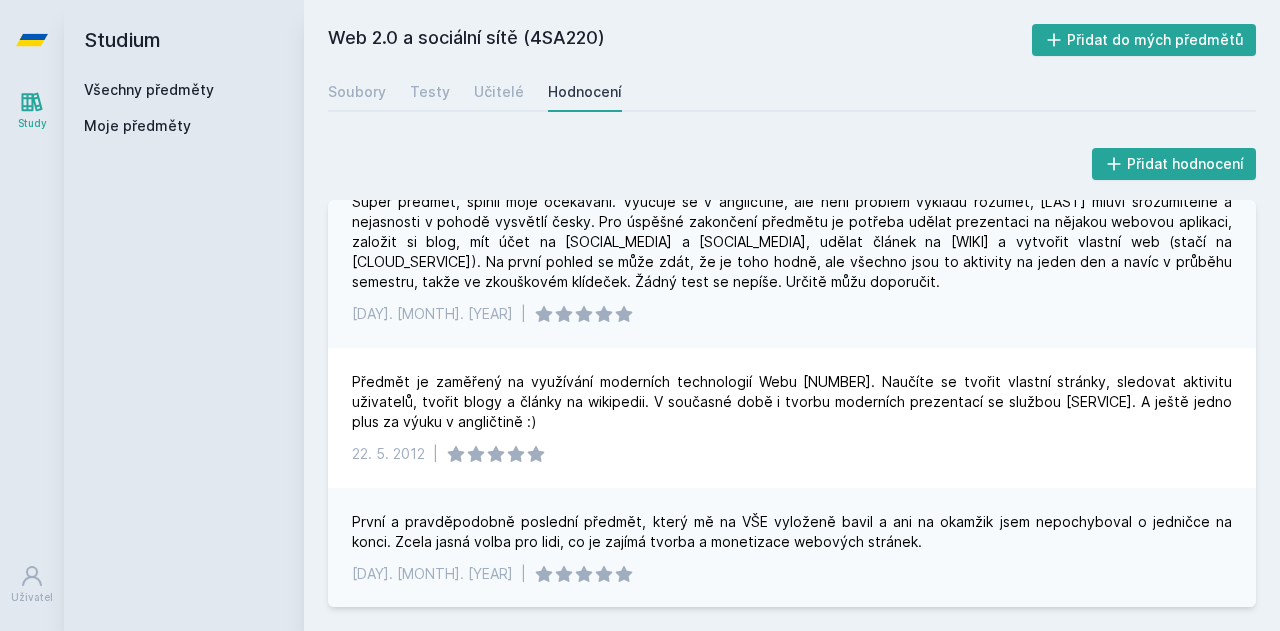 click on "Všechny předměty" at bounding box center (149, 89) 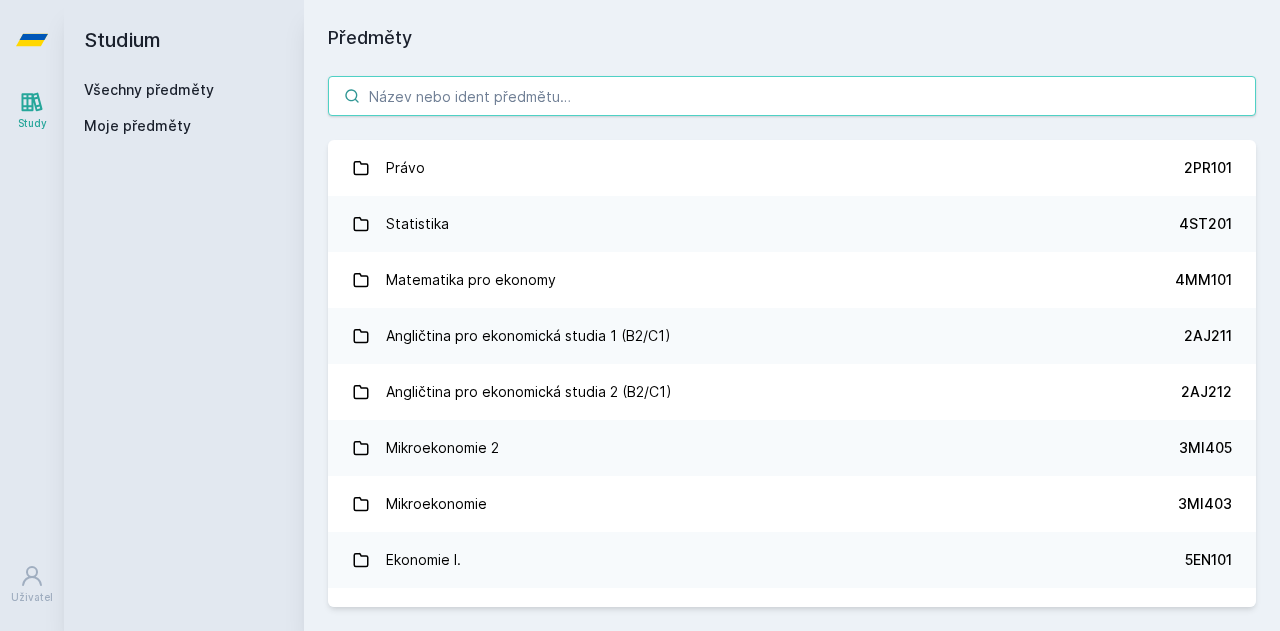 click at bounding box center [792, 96] 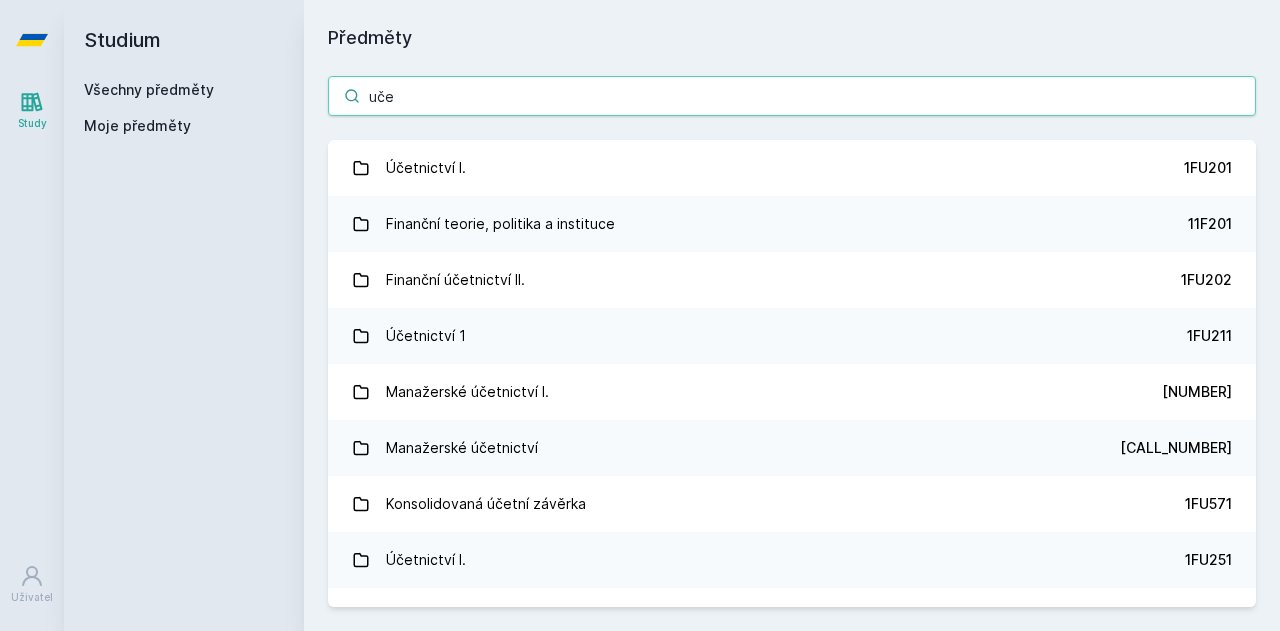 type on "uče" 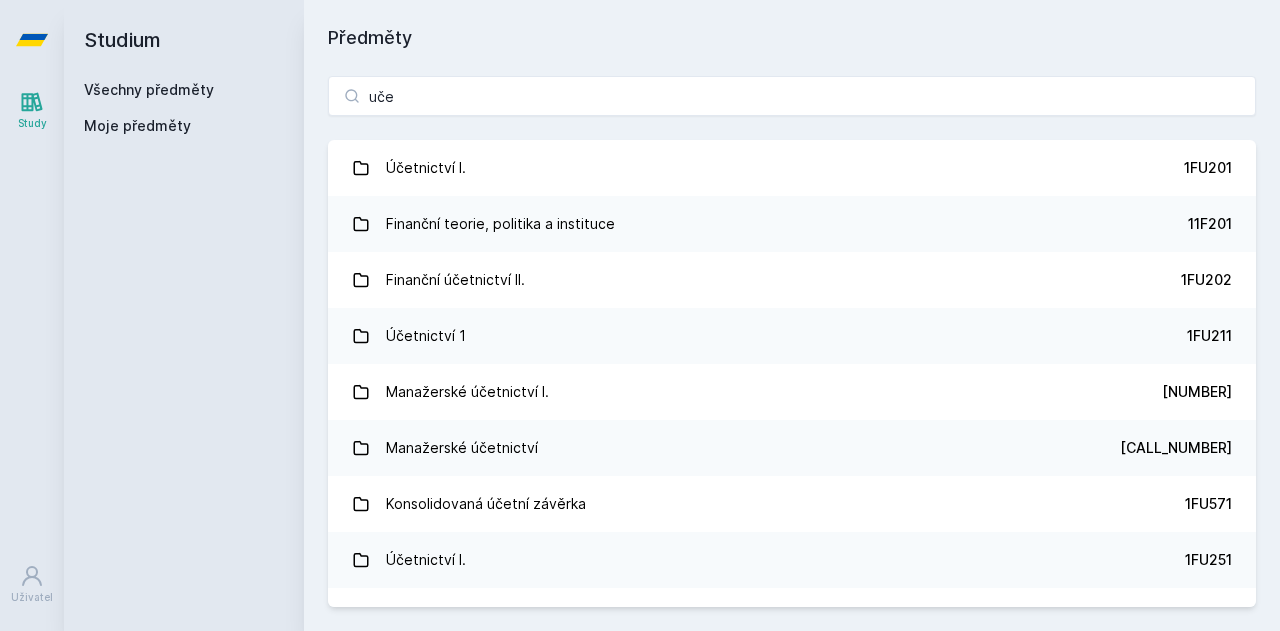 click on "Účetnictví I." at bounding box center [426, 168] 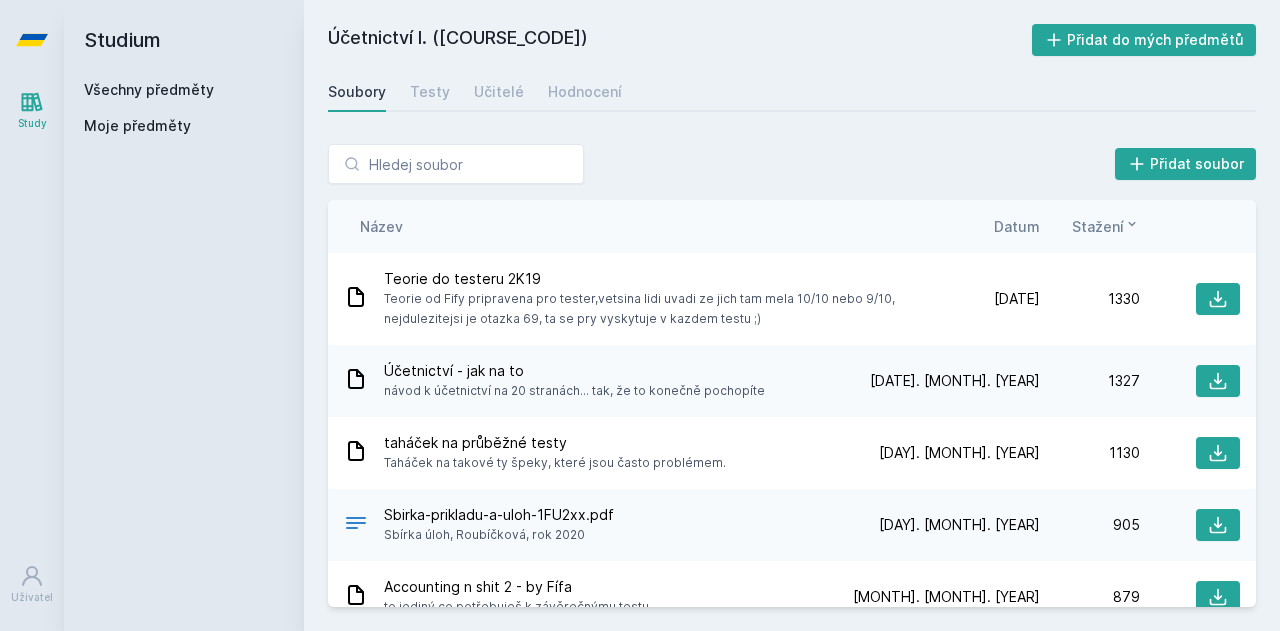 click on "Učitelé" at bounding box center [499, 92] 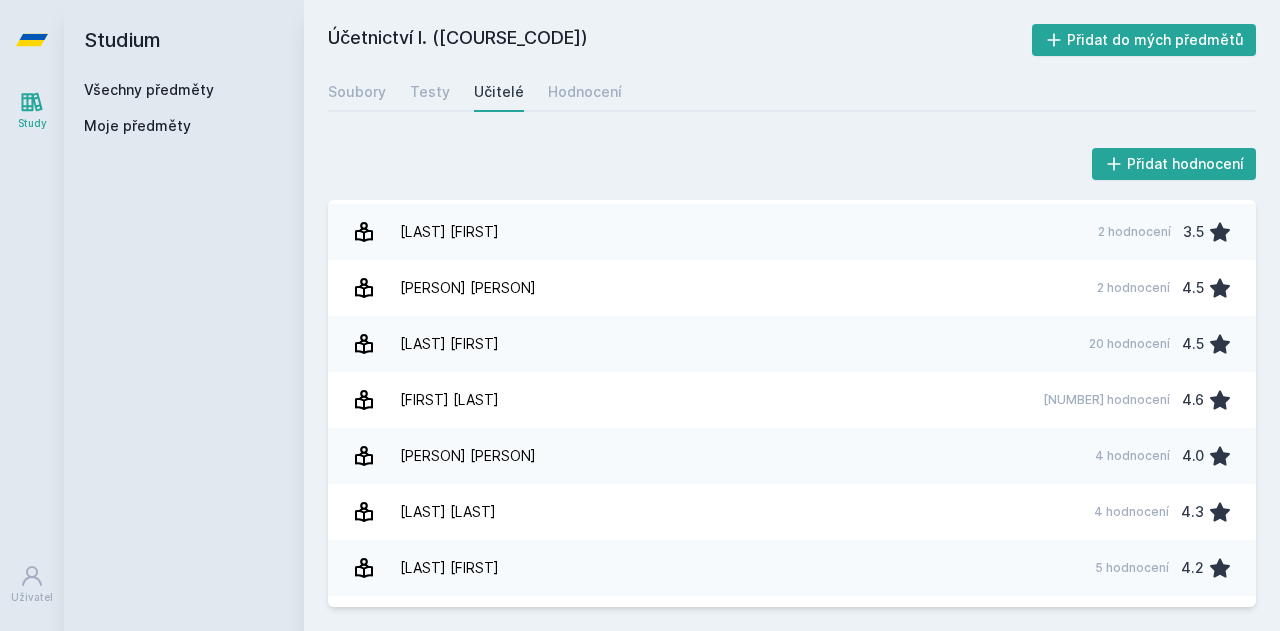 scroll, scrollTop: 1100, scrollLeft: 0, axis: vertical 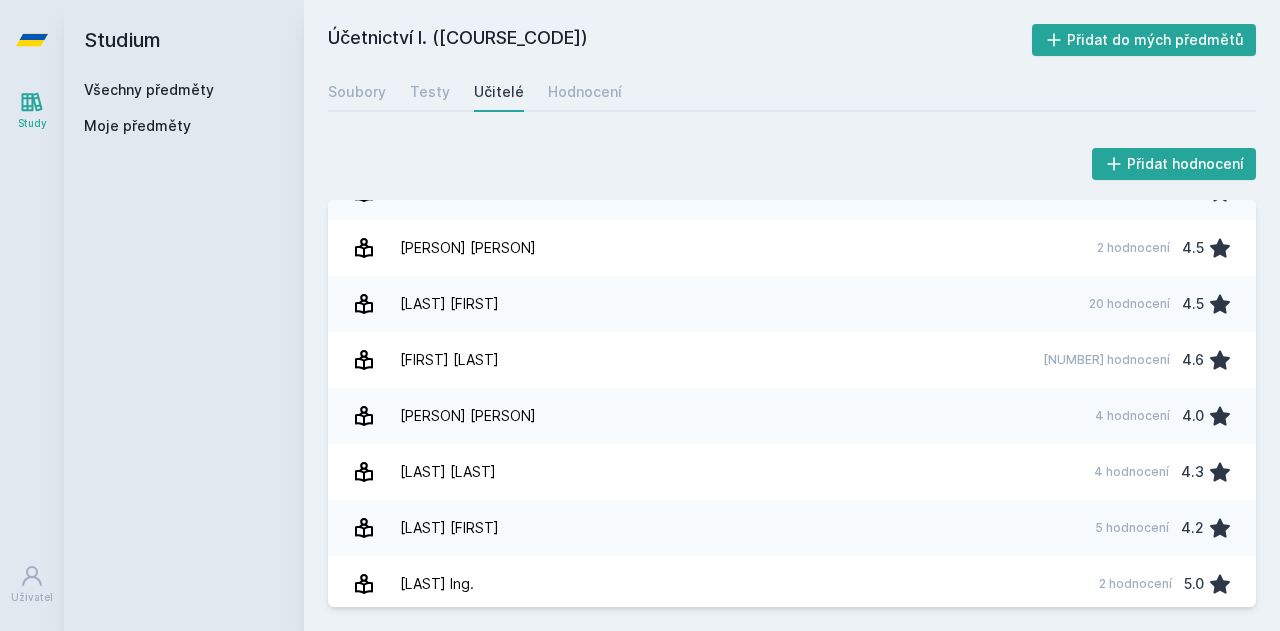 click on "[FIRST] [LAST]" at bounding box center (449, 360) 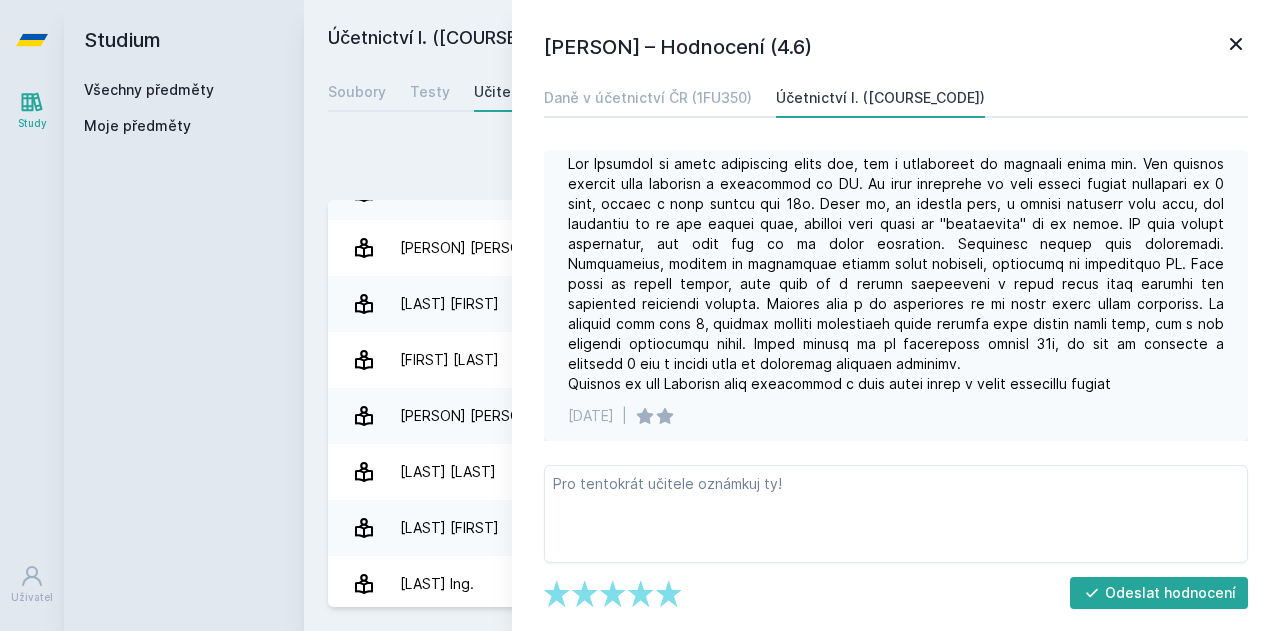 scroll, scrollTop: 1308, scrollLeft: 0, axis: vertical 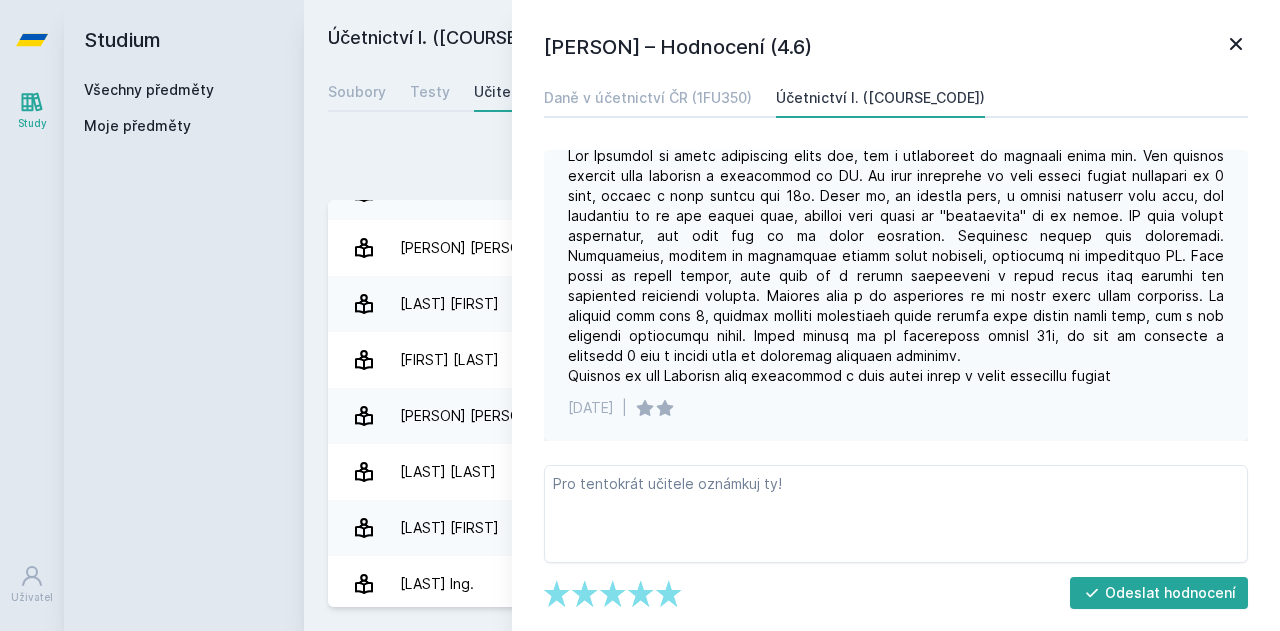 click 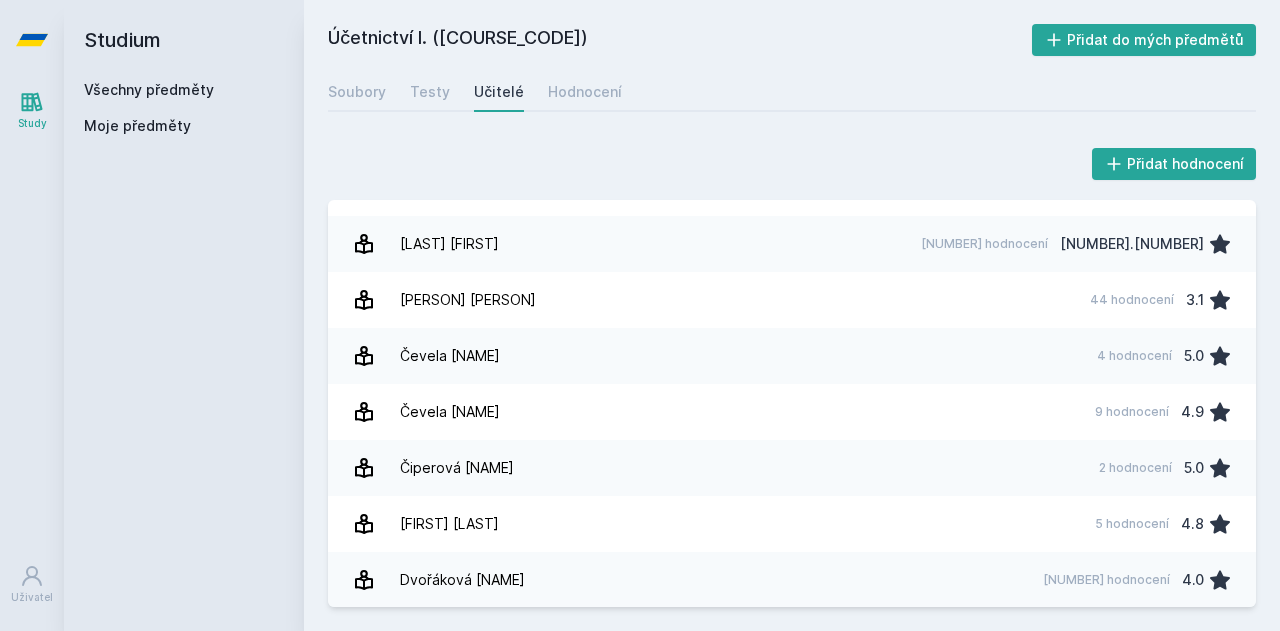 scroll, scrollTop: 0, scrollLeft: 0, axis: both 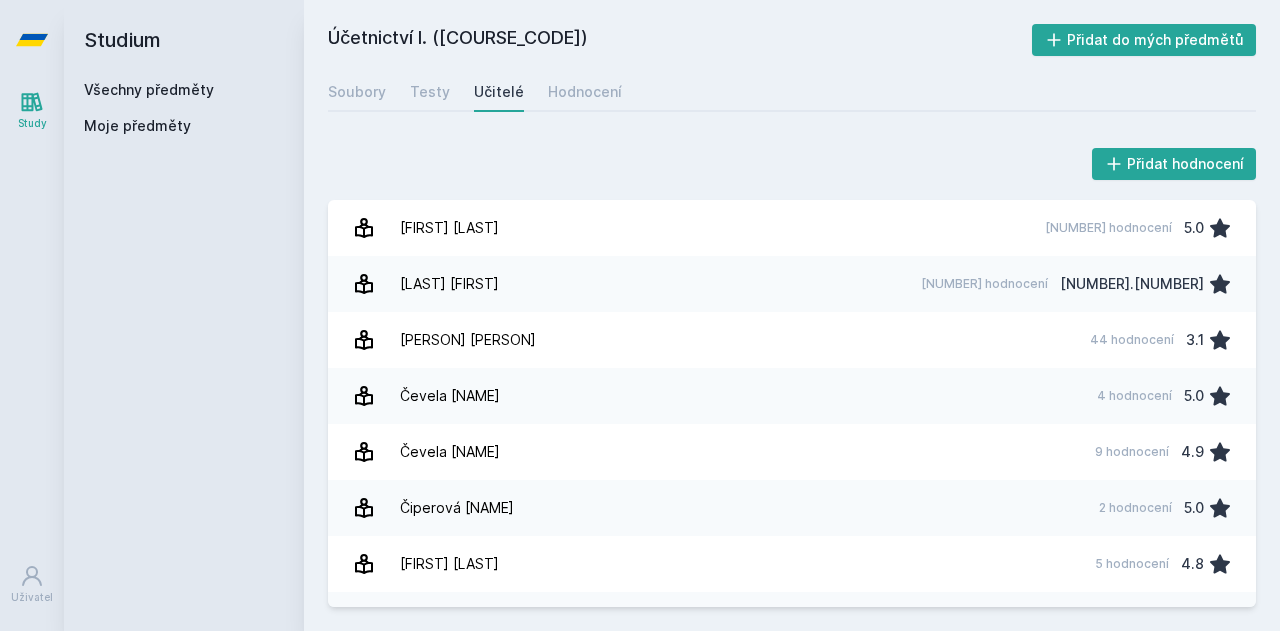 click on "Všechny předměty" at bounding box center (149, 89) 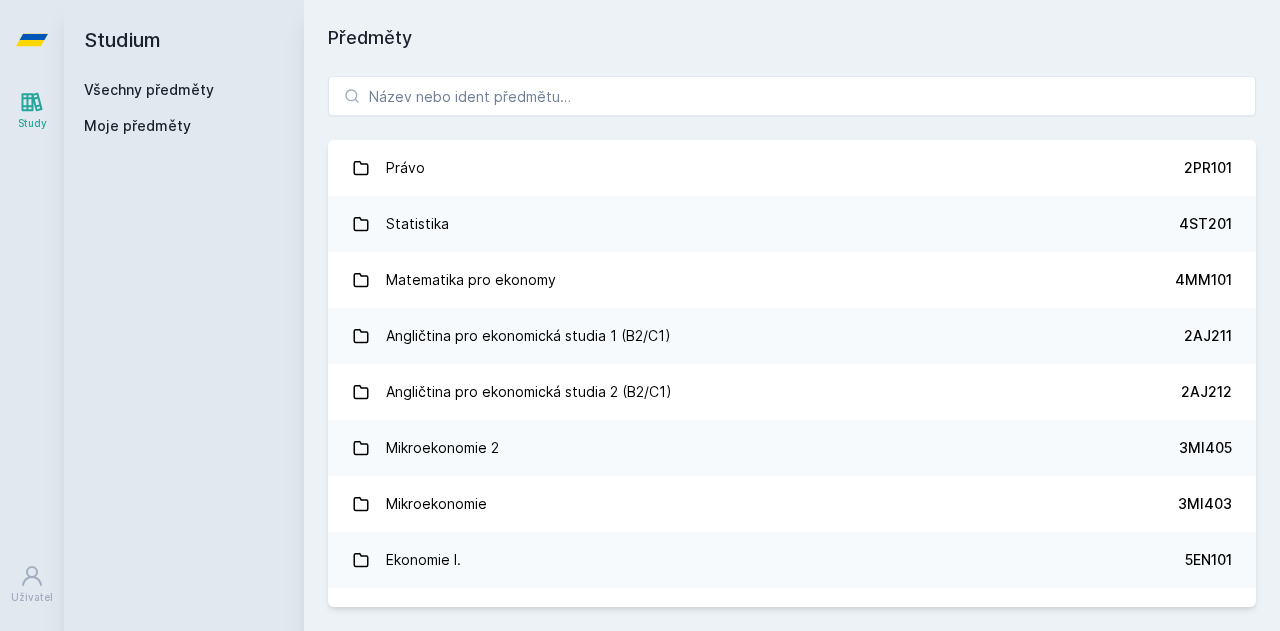 click on "Právo 2PR101 Statistika 4ST201 Matematika pro ekonomy 4MM101 Angličtina pro ekonomická studia 1 (B2/C1) 2AJ211 Angličtina pro ekonomická studia 2 (B2/C1) 2AJ212 Mikroekonomie 2 3MI405 Mikroekonomie 3MI403 Ekonomie I. 5EN101 Business English pro středně pokročilé 1 (B1) 2AJ111 Mikroekonomie I 3MI102 Hospodářské dějiny 5HD200 Mezinárodní ekonomie 2SE221 Manažerská informatika - efektivní komunikace a prezentace 22F200 Účetnictví I. 1FU201 Světová ekonomika 2SE202 Ekonomie II. 5EN411 Základy mikroekonomie 5EN102 Management 3MA101 Regionální trhy v globální perspektivě 2SE440 Informatika 4SA101 Mezinárodní management 2OP401 Databáze 4IT218 Matematika pro ekonomy (Matematika A) 55F100 Diplomový seminář 22F501 Retail Marketing 2OP302 Finanční teorie, politika a instituce 11F201 Informační a komunikační technologie 4IZ110 Posilování TVSPOS 3PO401" at bounding box center [792, 341] 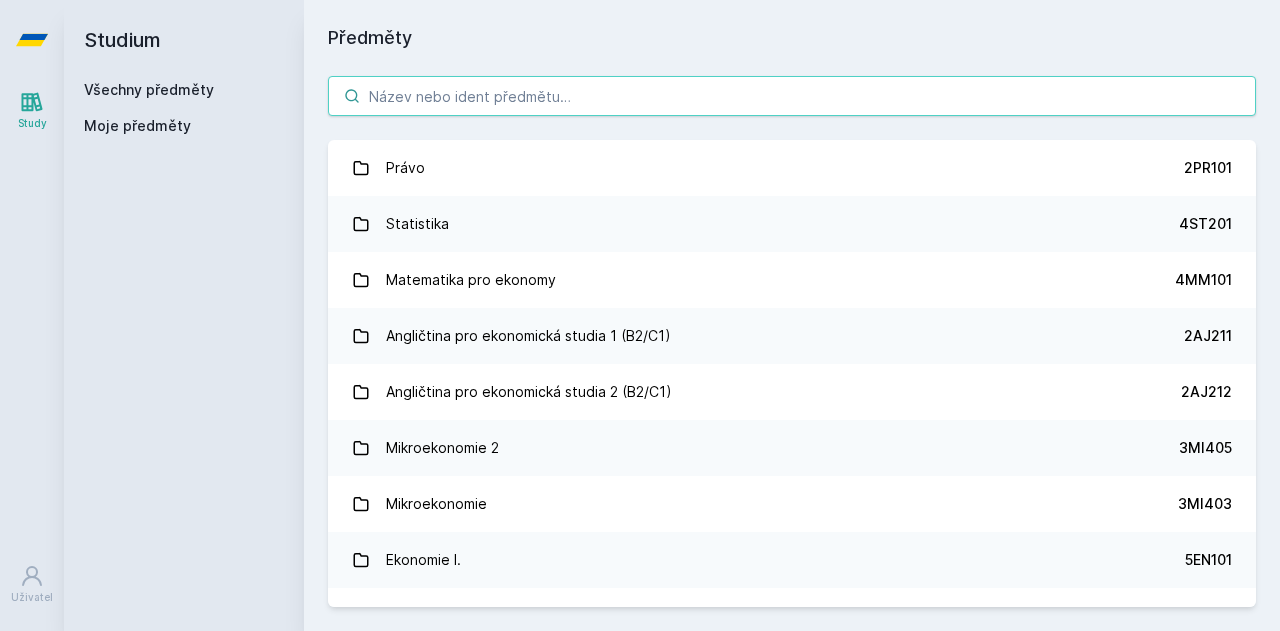 click at bounding box center [792, 96] 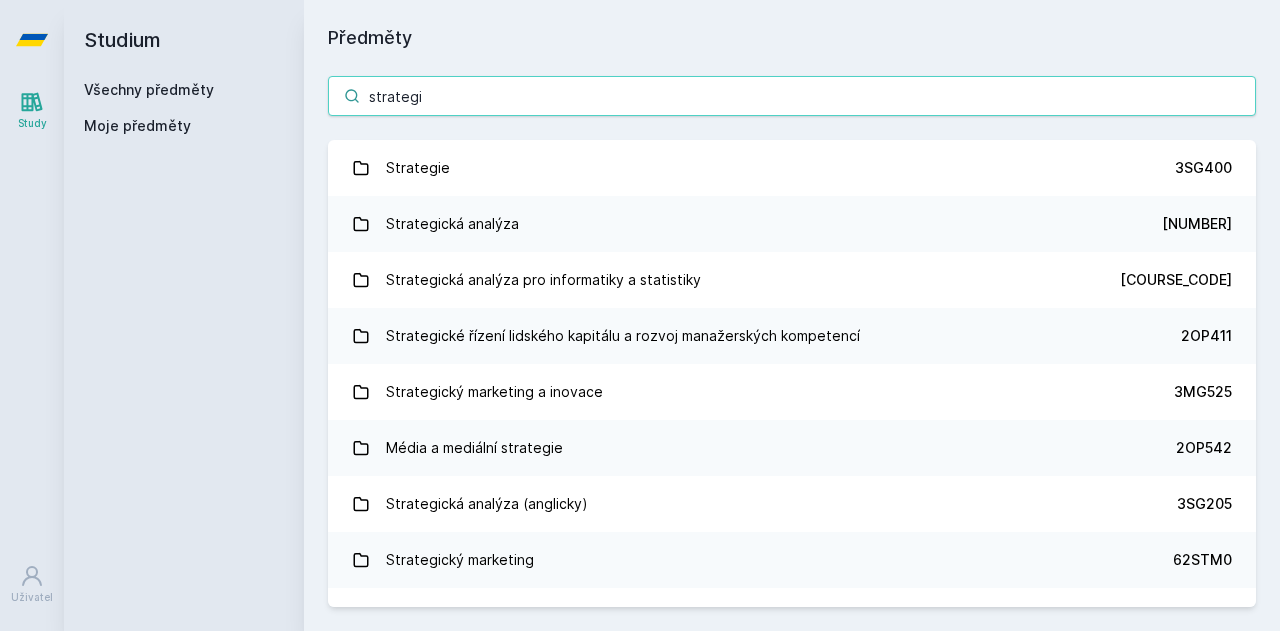 type on "strategi" 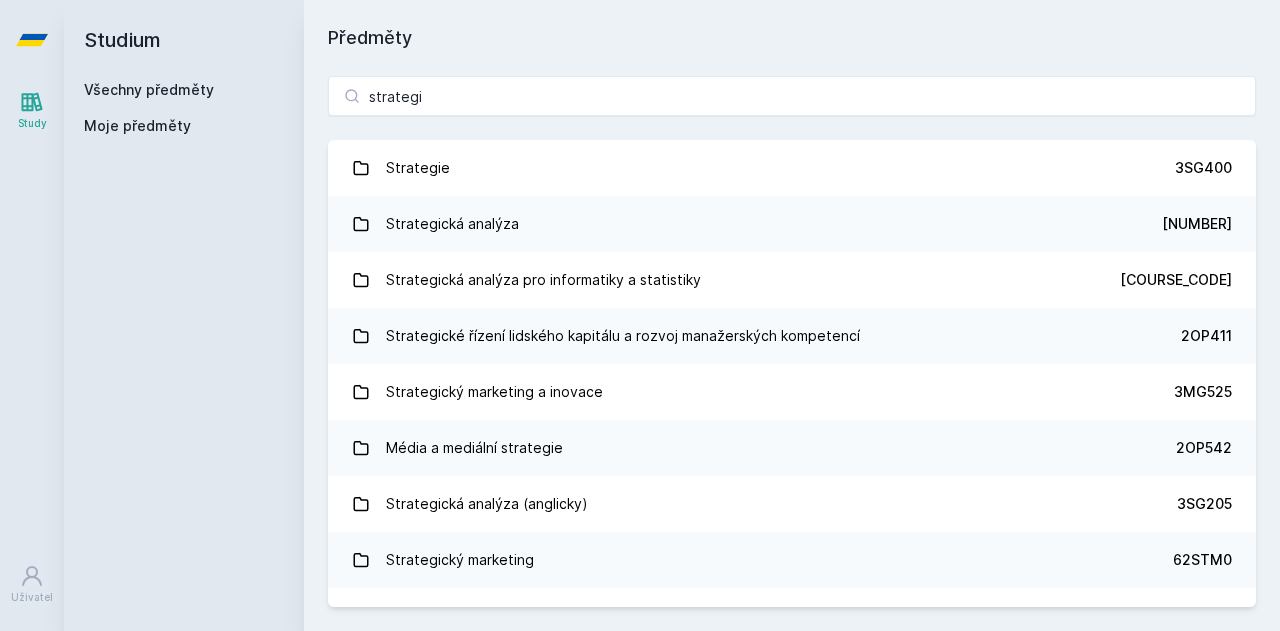 click on "Strategická analýza pro informatiky a statistiky   3SG201" at bounding box center (792, 280) 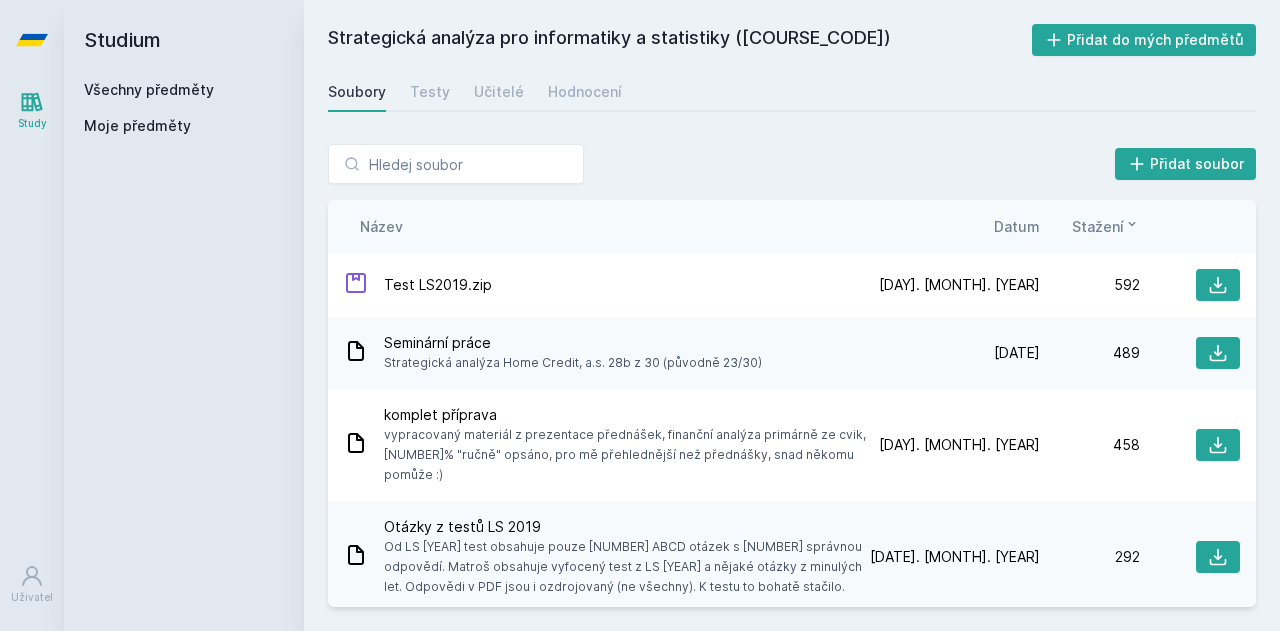 click on "Soubory
Testy
Učitelé
Hodnocení" at bounding box center [792, 92] 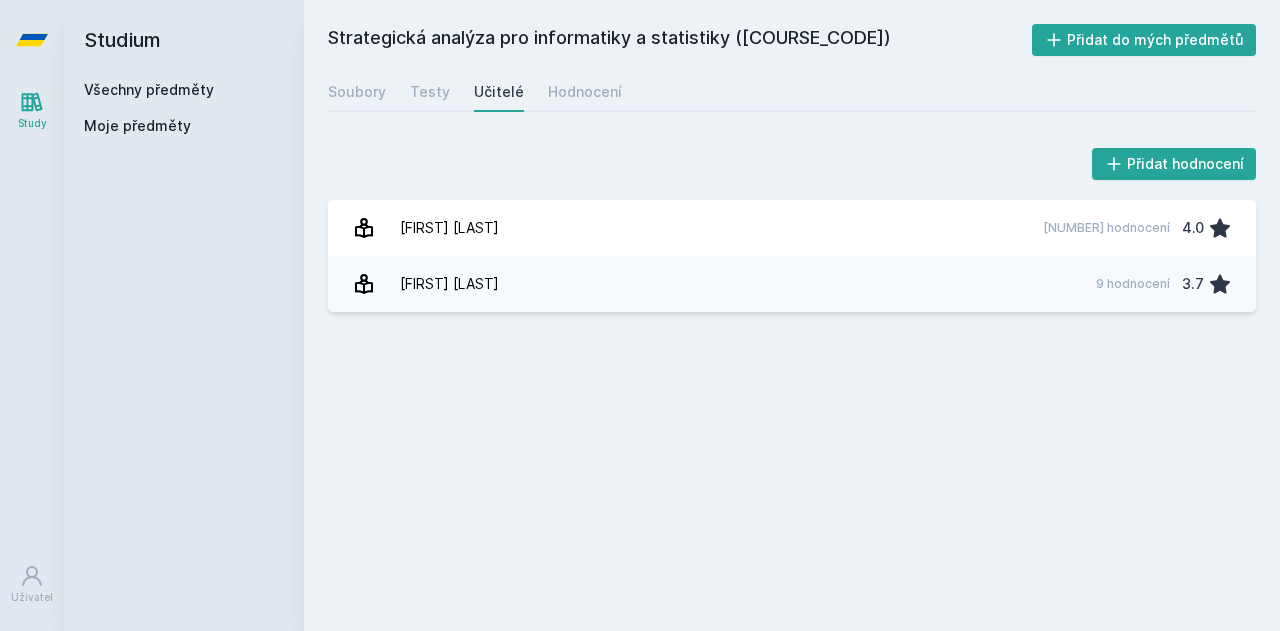 click on "[FIRST] [LAST]
[NUMBER] hodnocení
[RATING]" at bounding box center [792, 284] 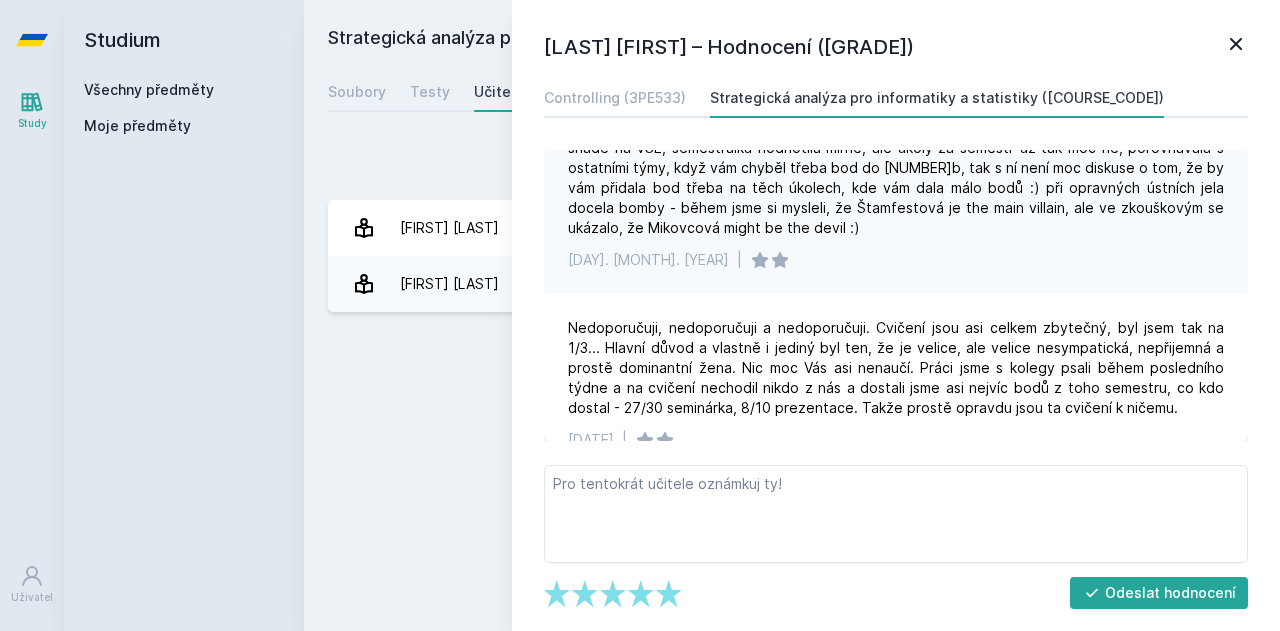 scroll, scrollTop: 1328, scrollLeft: 0, axis: vertical 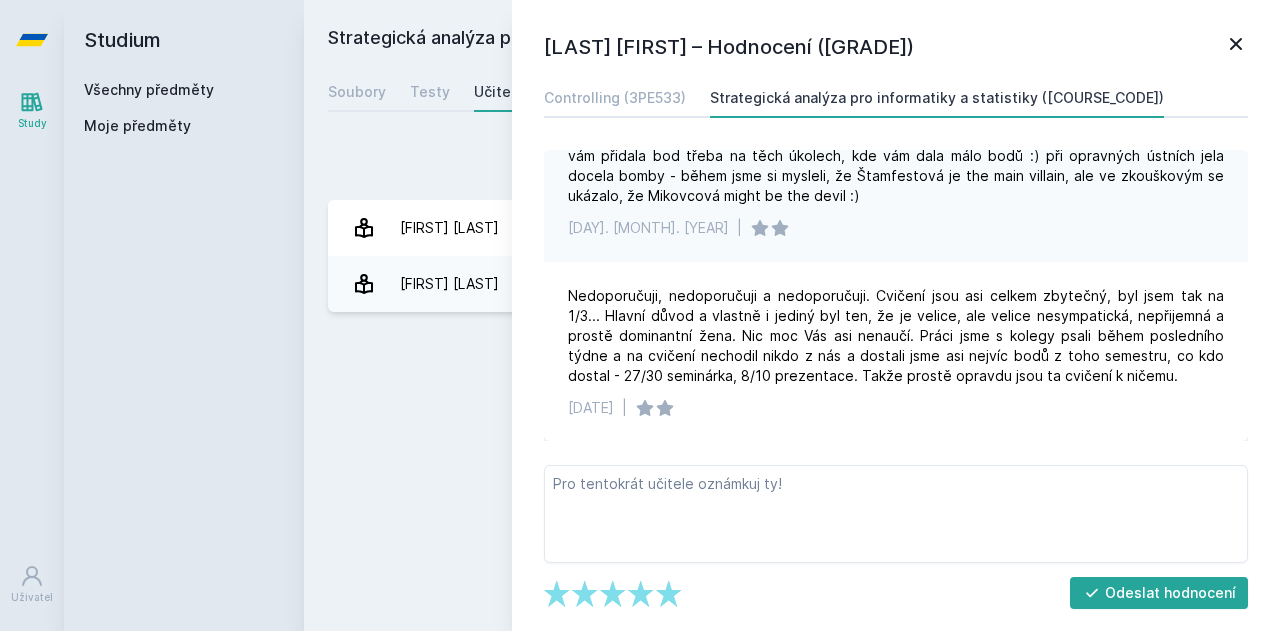 click 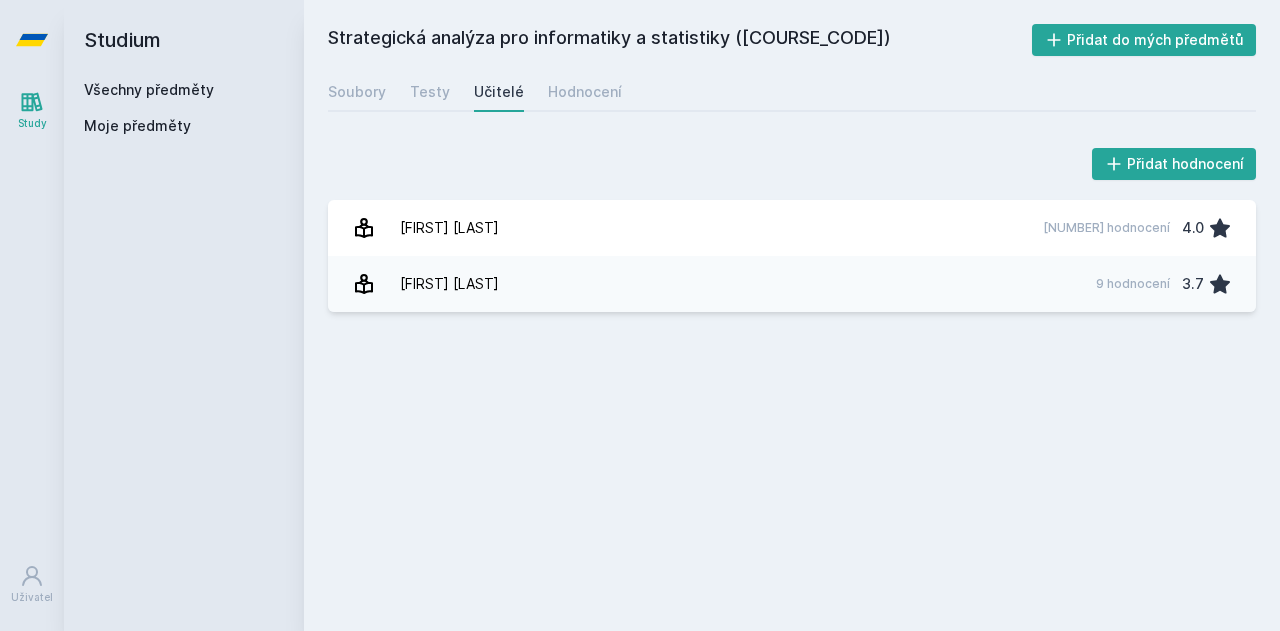 click on "Všechny předměty" at bounding box center (149, 89) 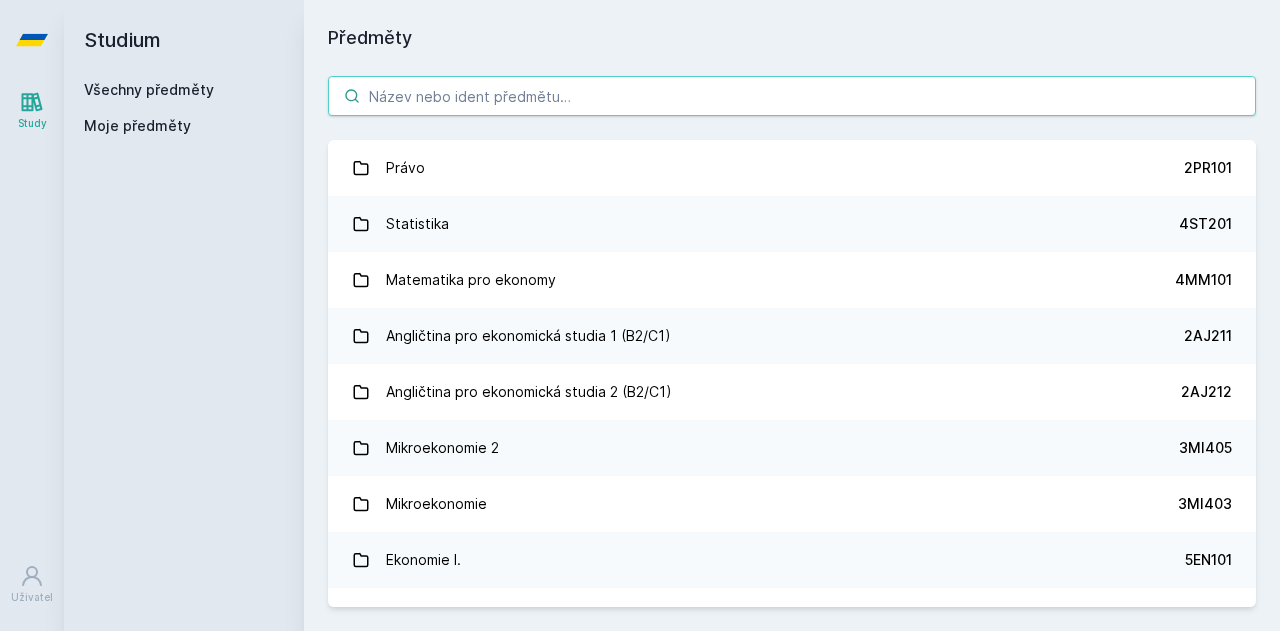 click at bounding box center [792, 96] 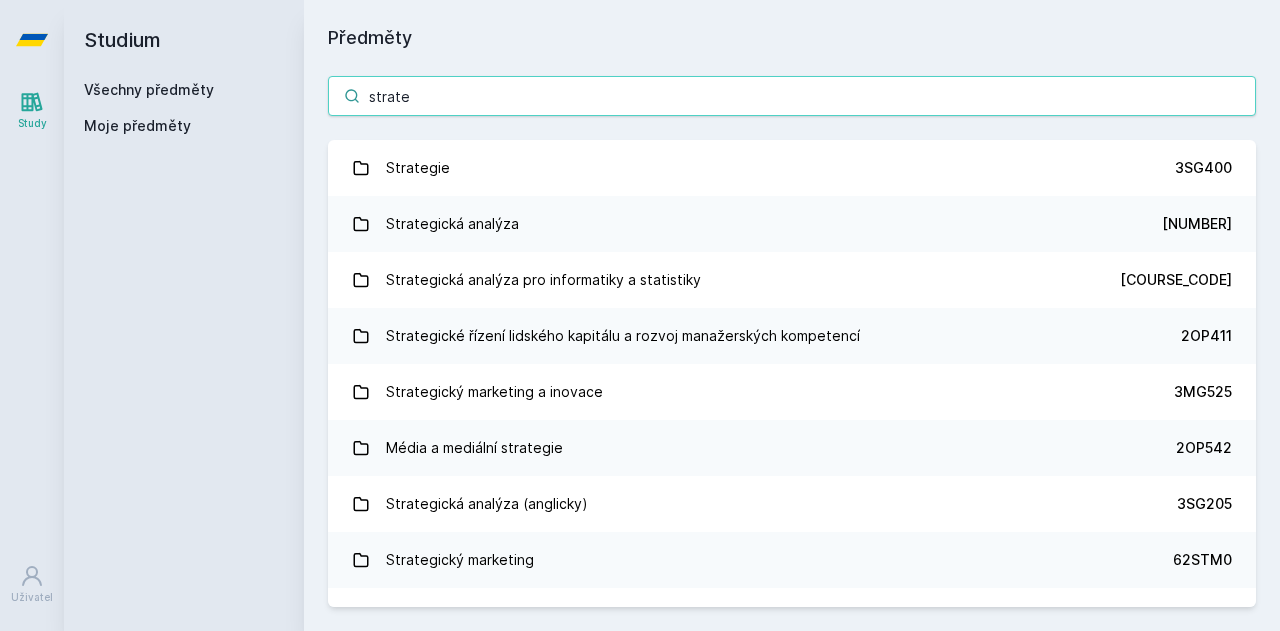 type on "strate" 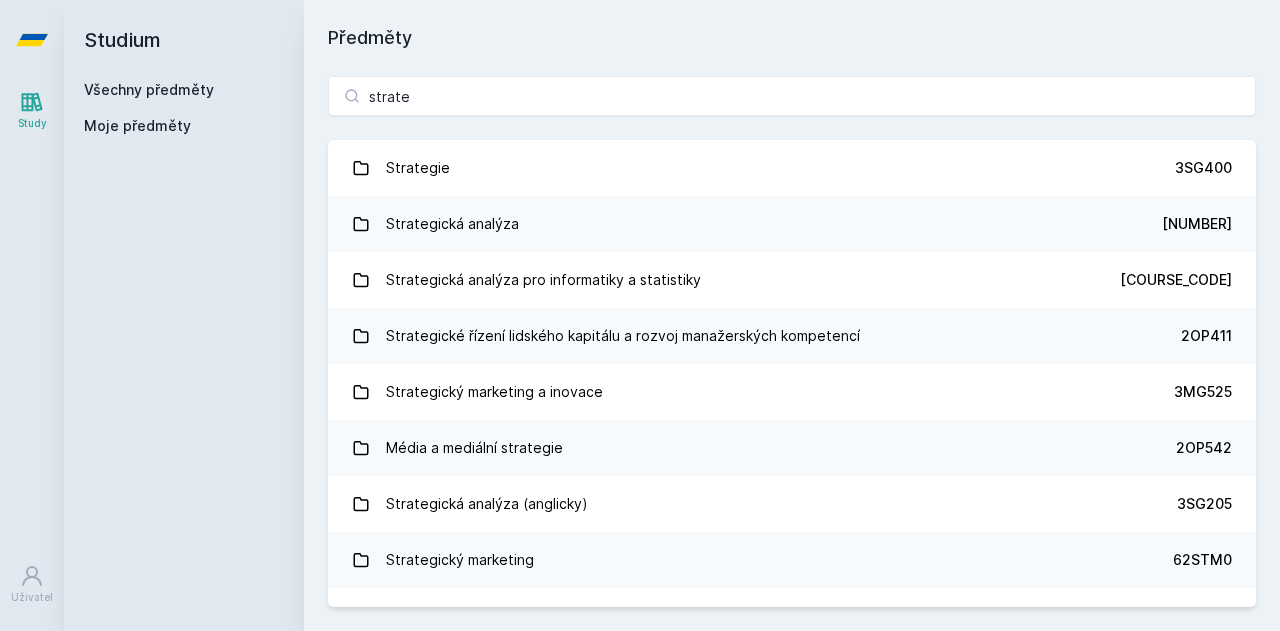 click on "[SUBJECT] [CALL_NUMBER]" at bounding box center [792, 224] 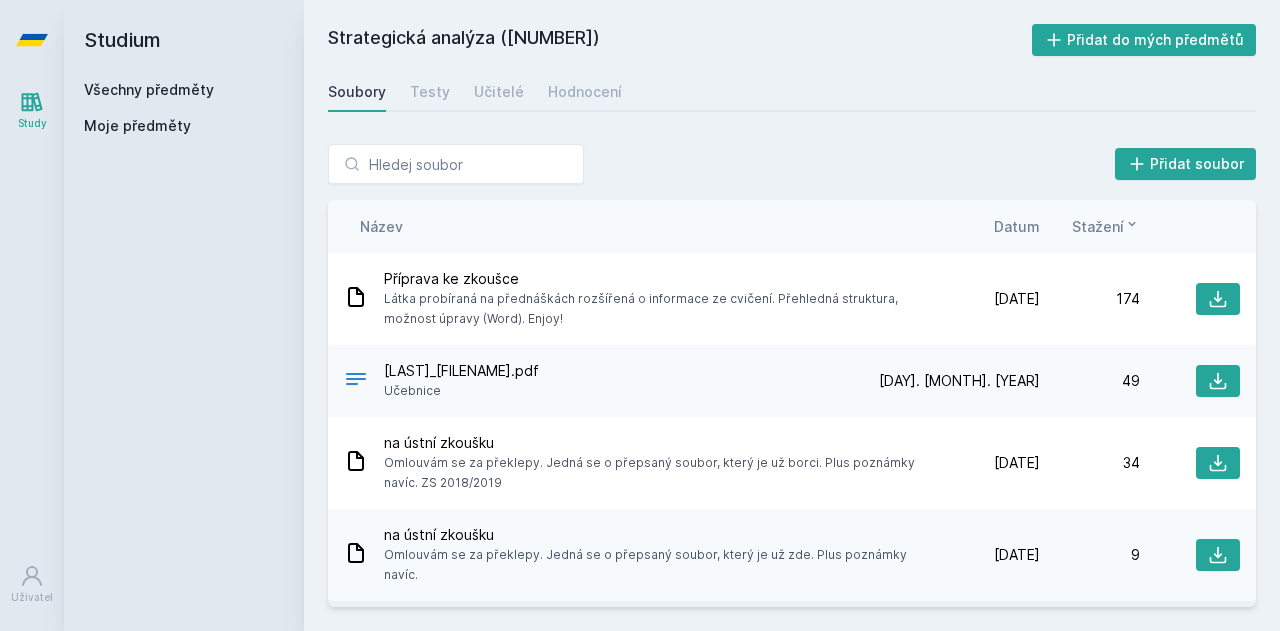 click on "Učitelé" at bounding box center [499, 92] 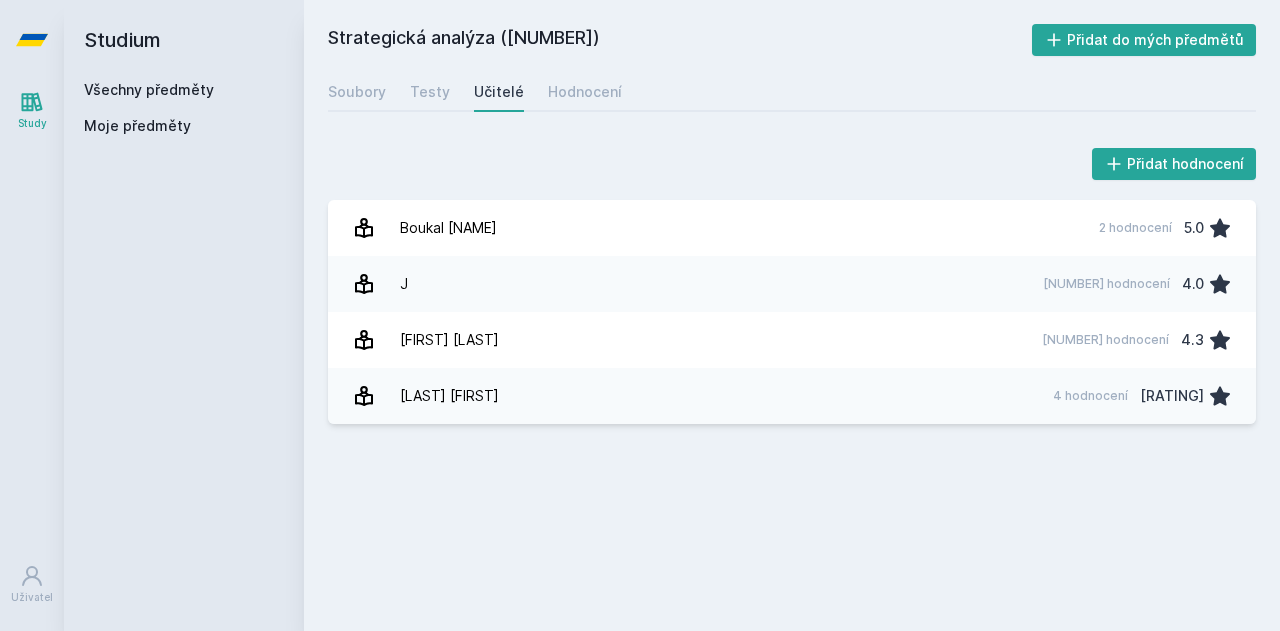 click on "[LAST] [LAST]
4 hodnocení
2.0" at bounding box center [792, 396] 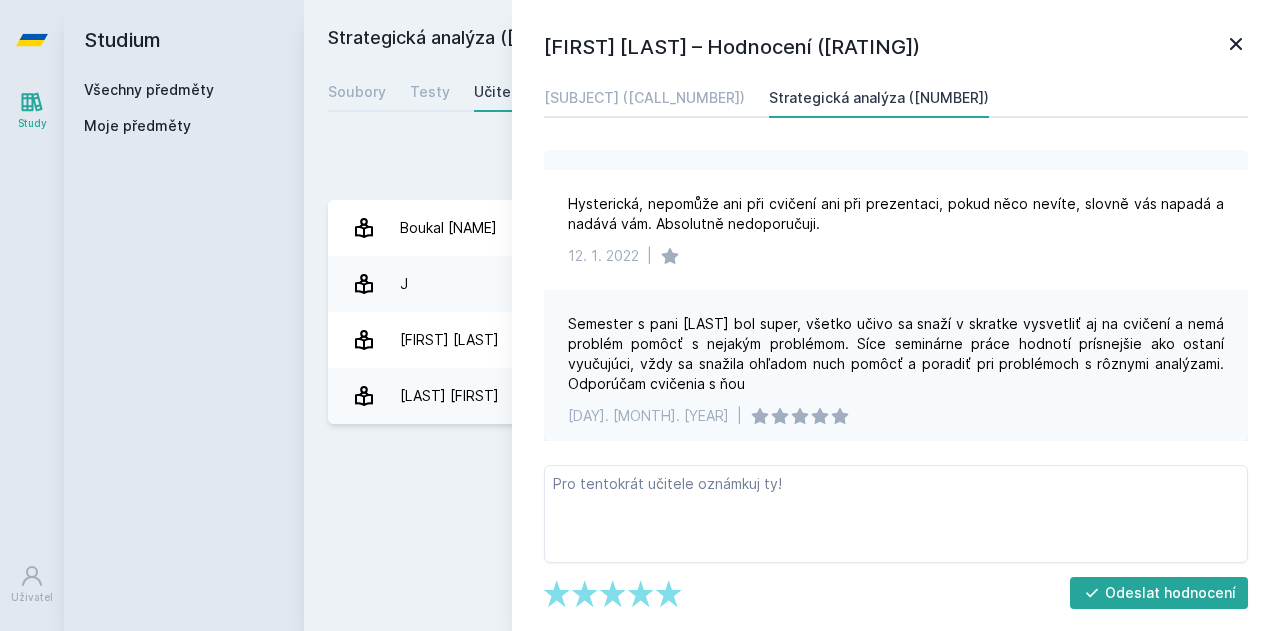 scroll, scrollTop: 408, scrollLeft: 0, axis: vertical 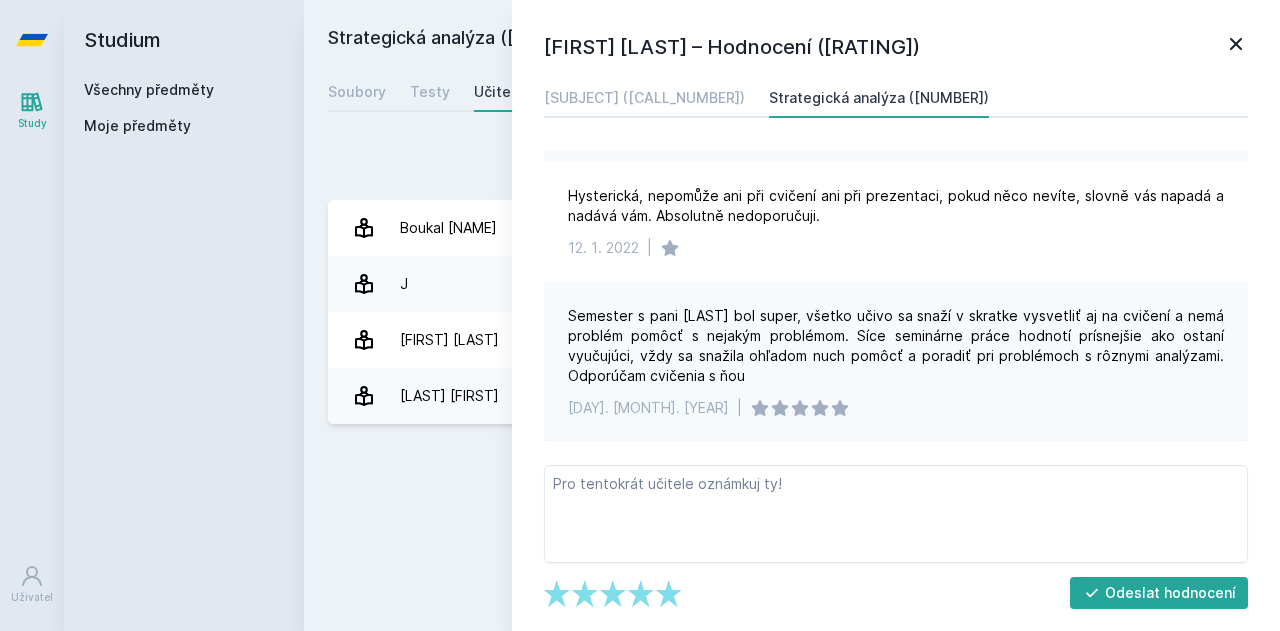 click on "Všechny předměty" at bounding box center [149, 89] 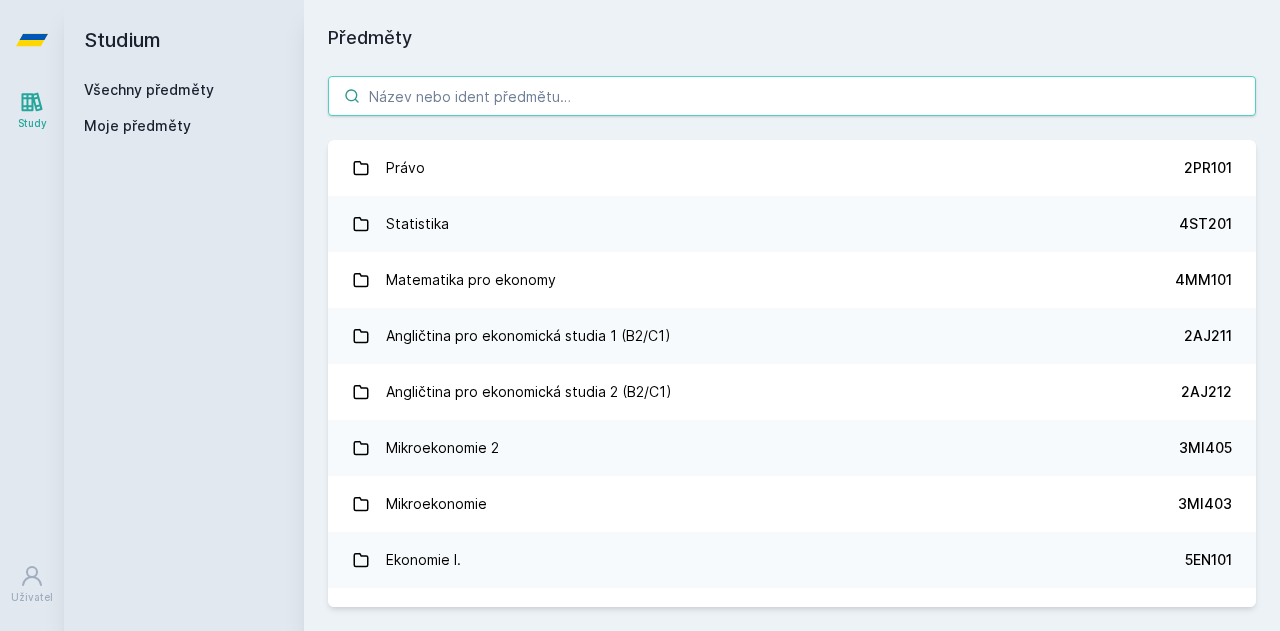 drag, startPoint x: 427, startPoint y: 92, endPoint x: 443, endPoint y: 129, distance: 40.311287 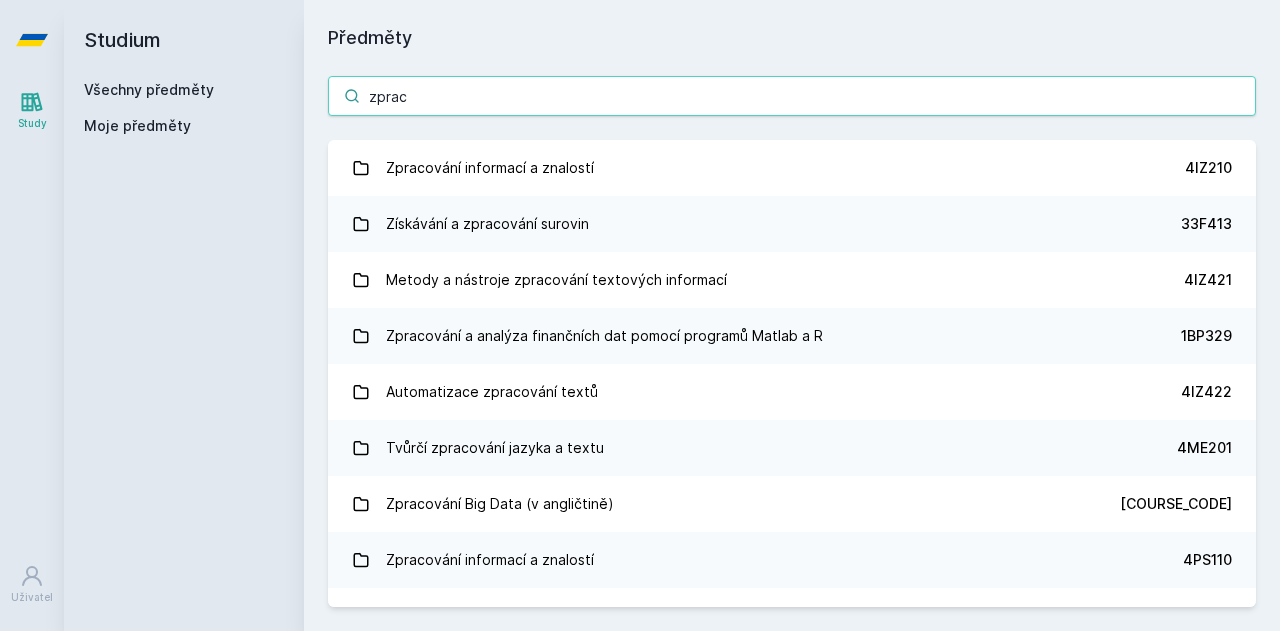 type on "zprac" 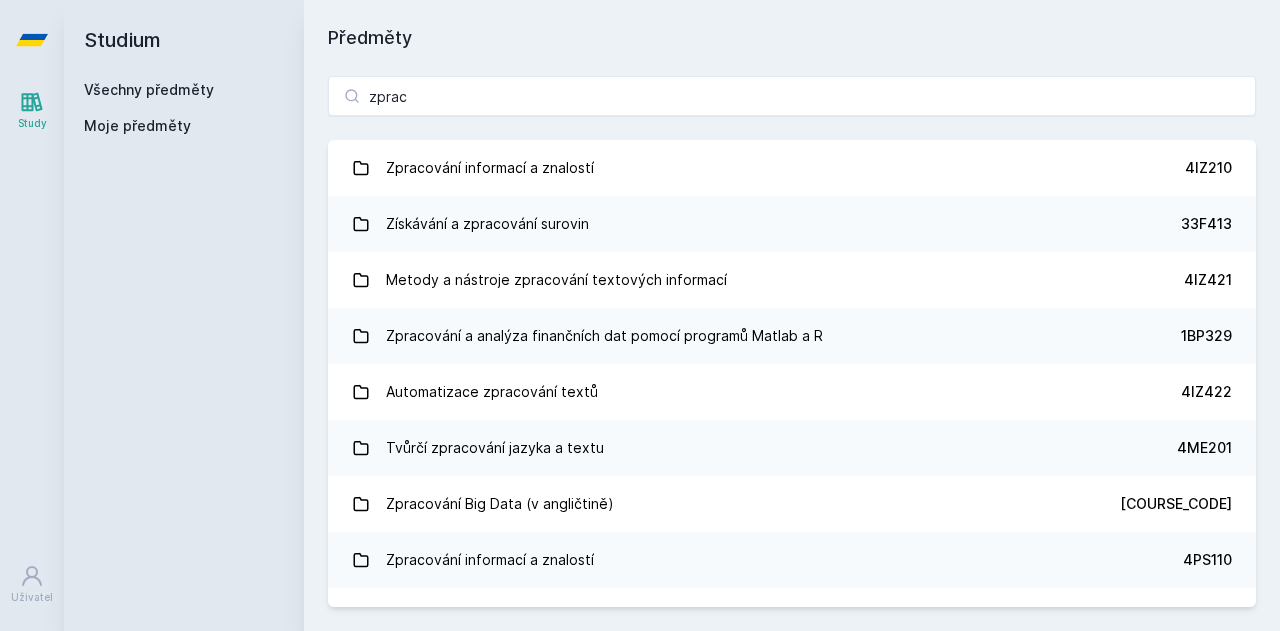 click on "Zpracování informací a znalostí" at bounding box center (490, 168) 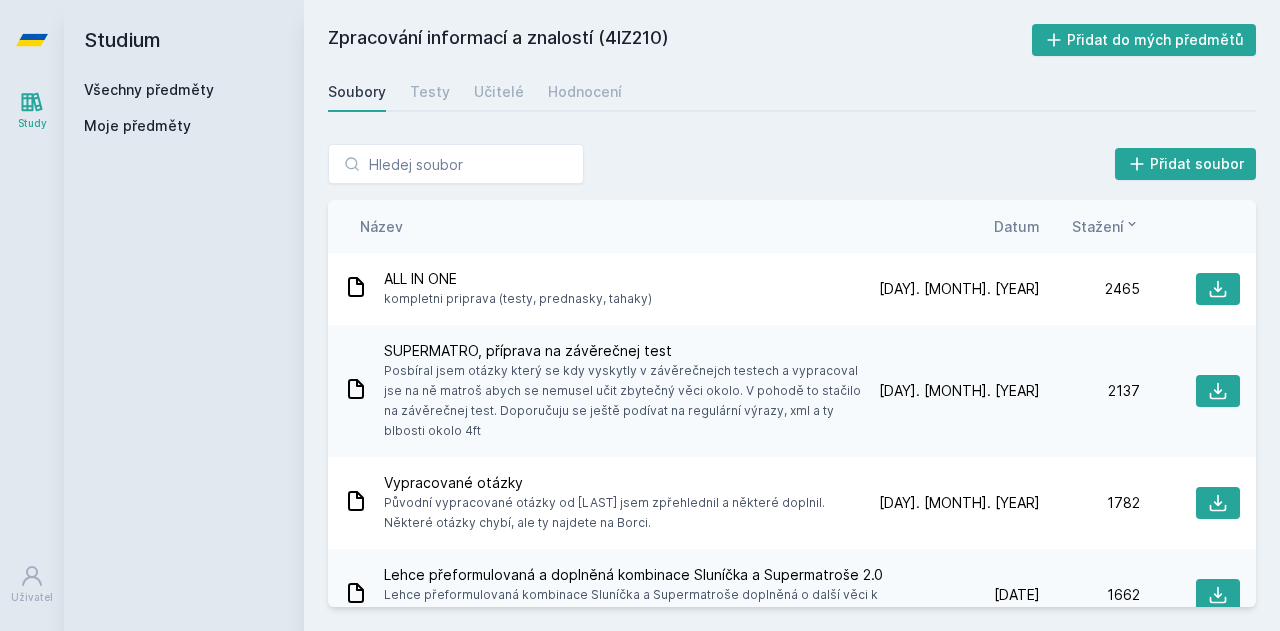 click on "Hodnocení" at bounding box center [585, 92] 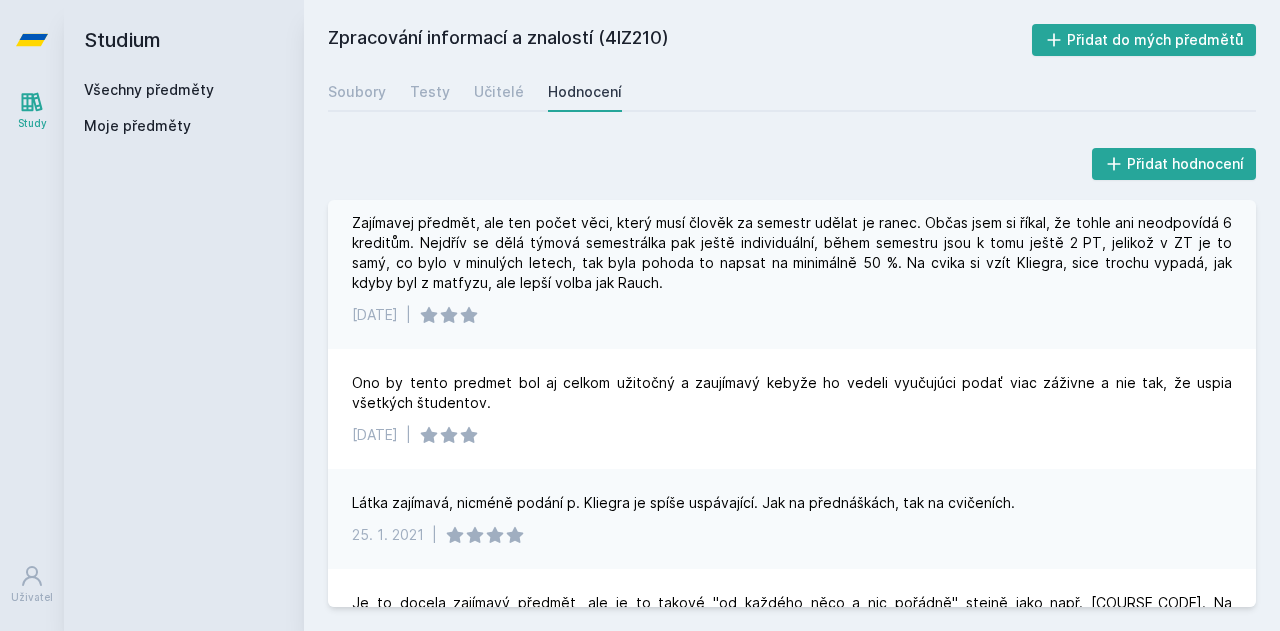scroll, scrollTop: 1400, scrollLeft: 0, axis: vertical 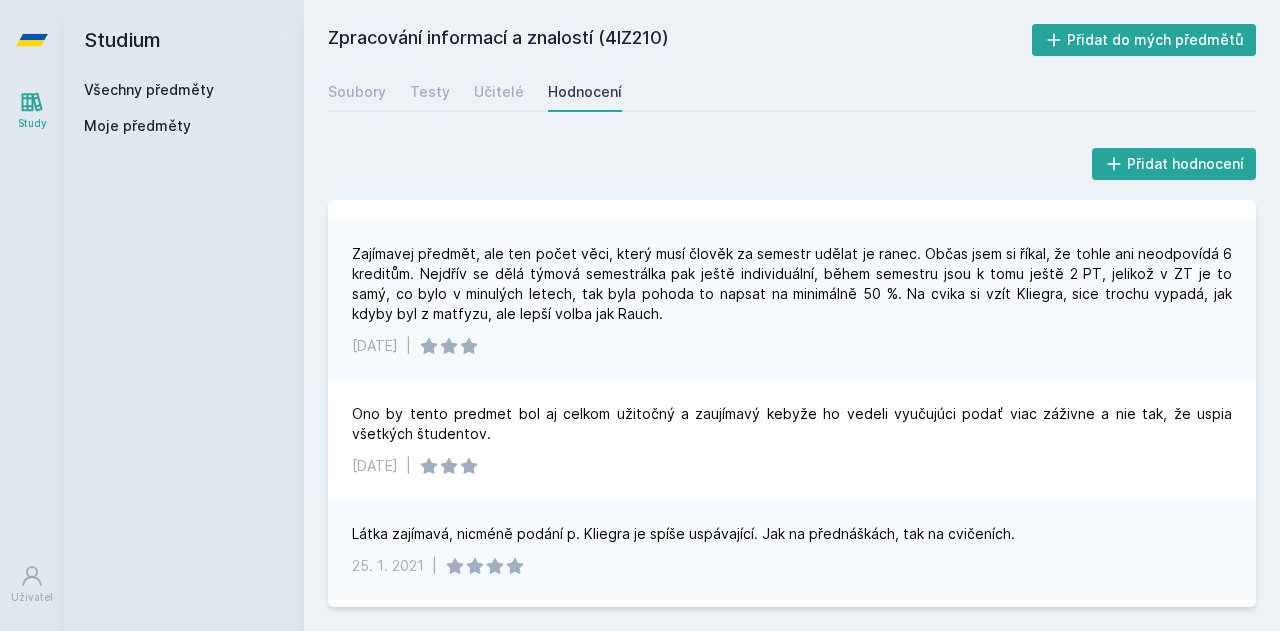 drag, startPoint x: 158, startPoint y: 69, endPoint x: 140, endPoint y: 103, distance: 38.470768 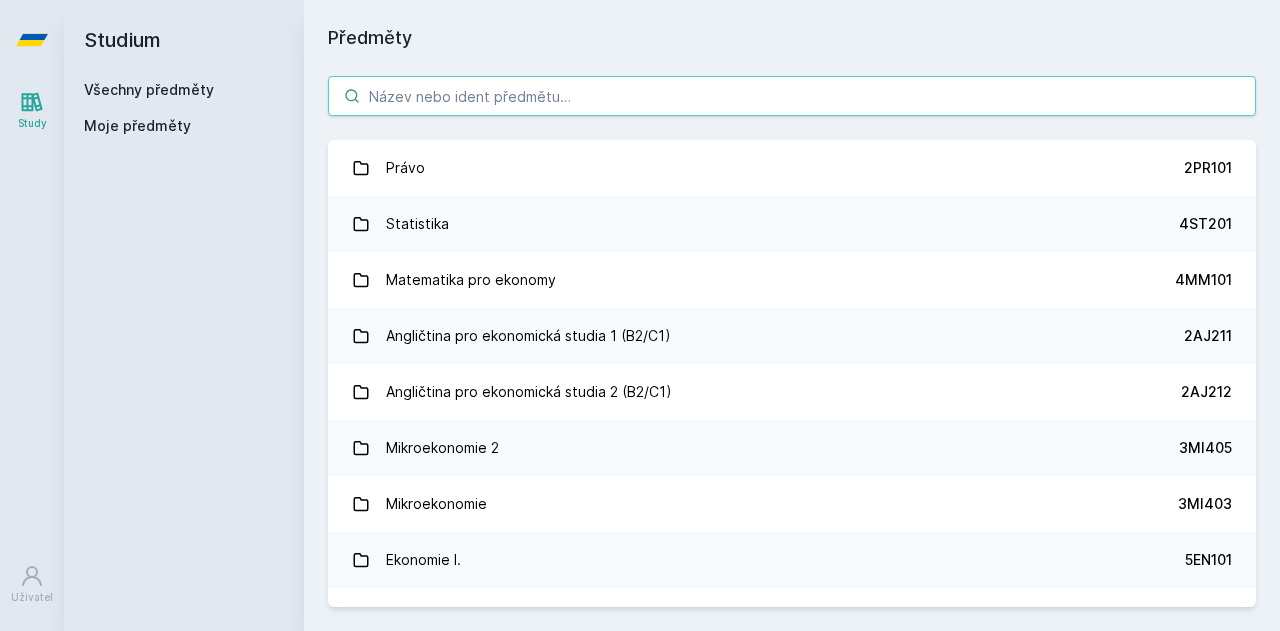 click at bounding box center (792, 96) 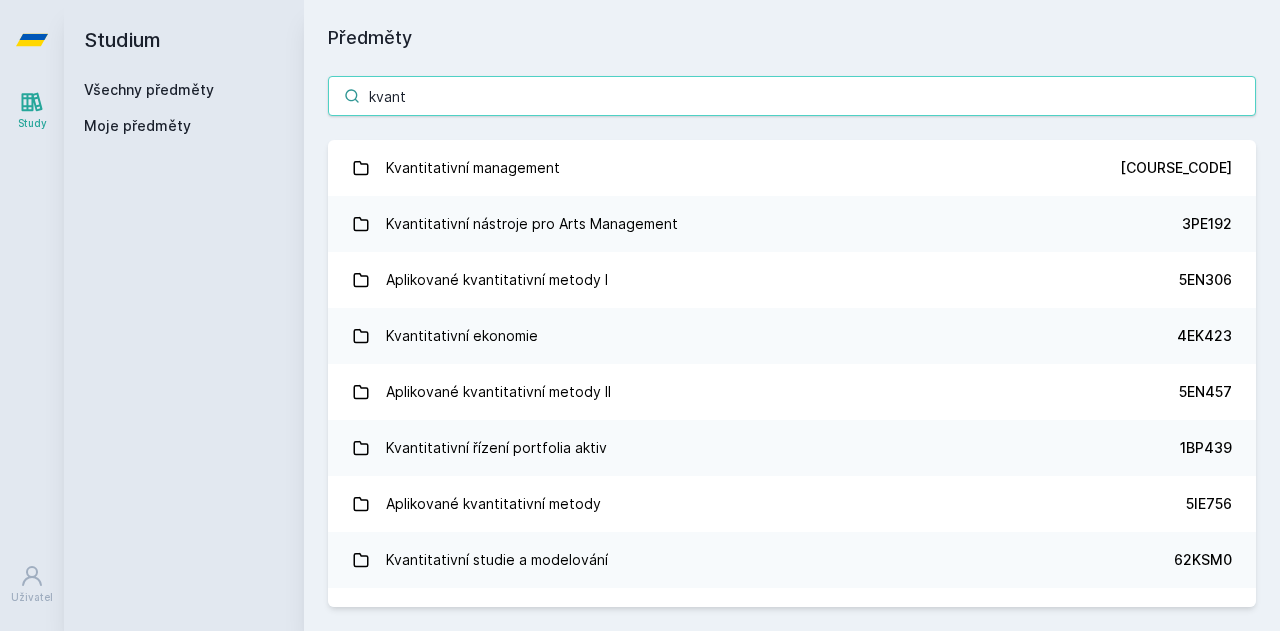 type on "kvant" 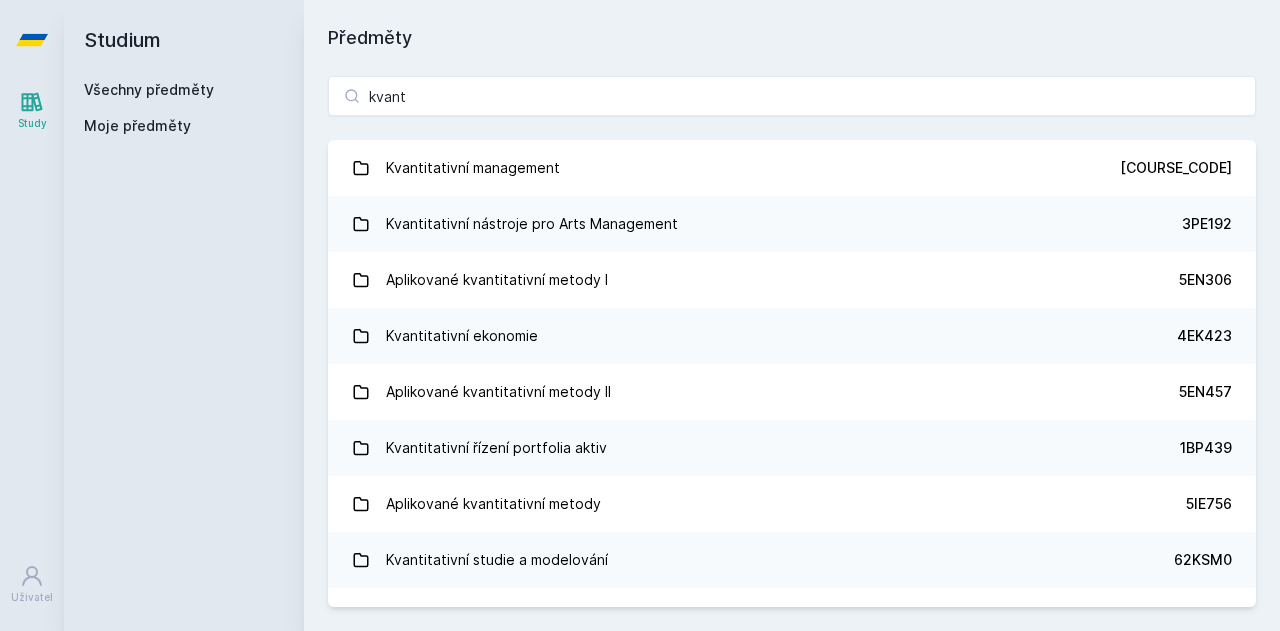 click on "Kvantitativní management" at bounding box center [473, 168] 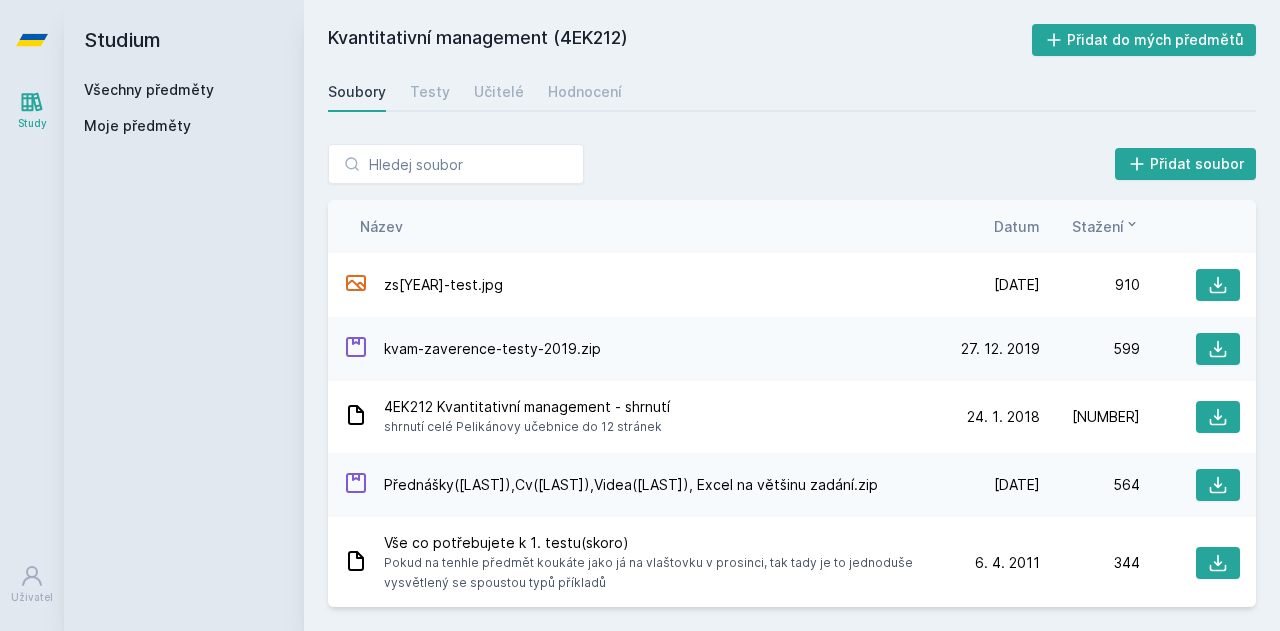 click on "Hodnocení" at bounding box center [585, 92] 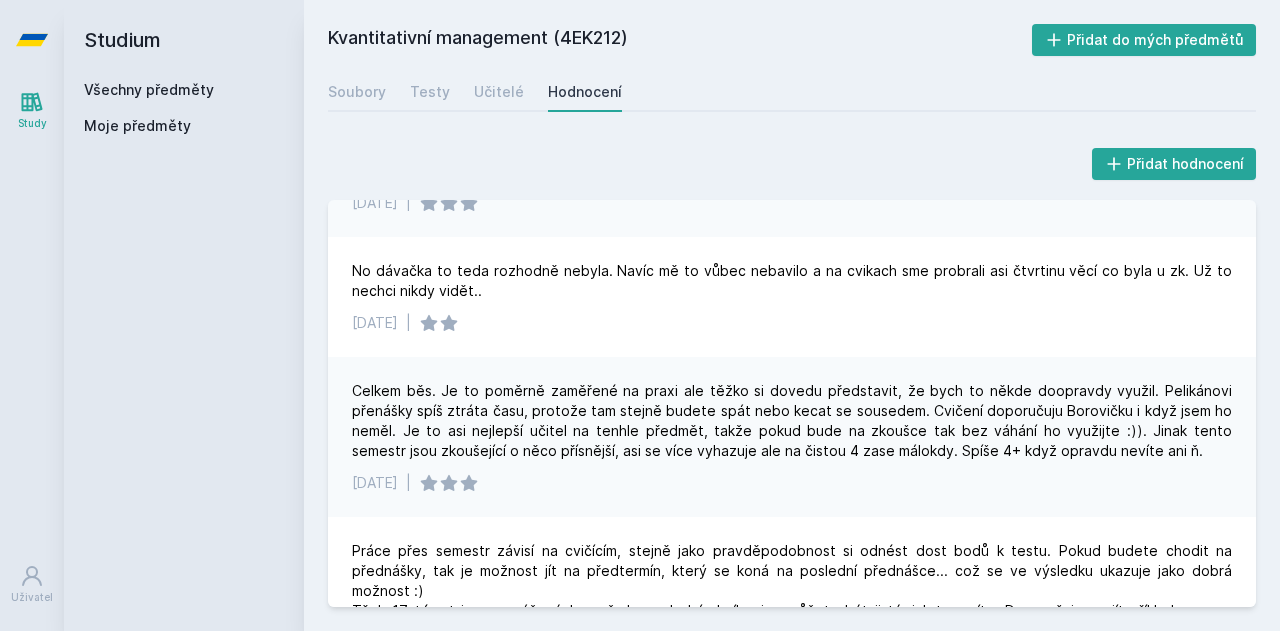 scroll, scrollTop: 4392, scrollLeft: 0, axis: vertical 